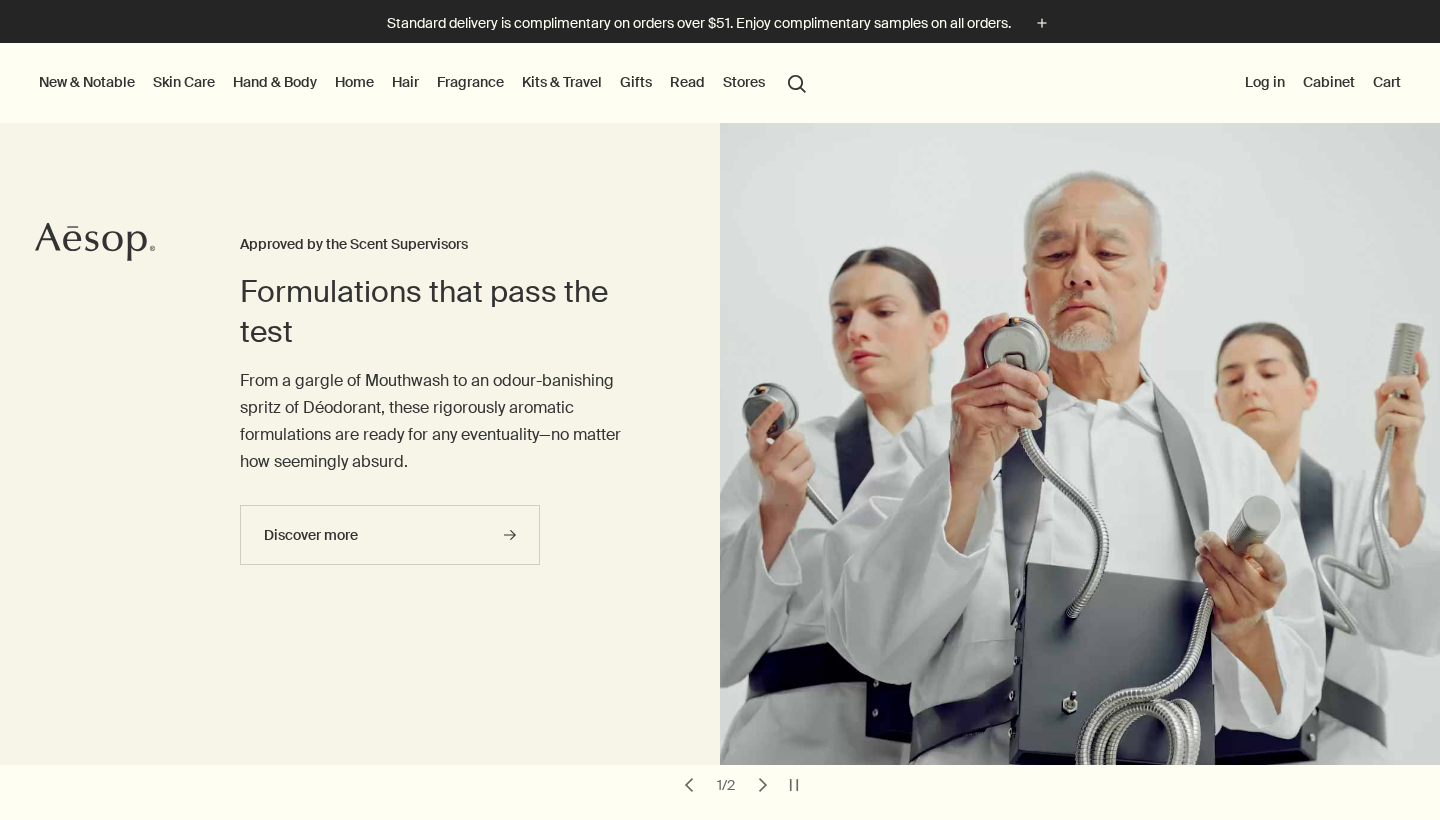 scroll, scrollTop: 0, scrollLeft: 0, axis: both 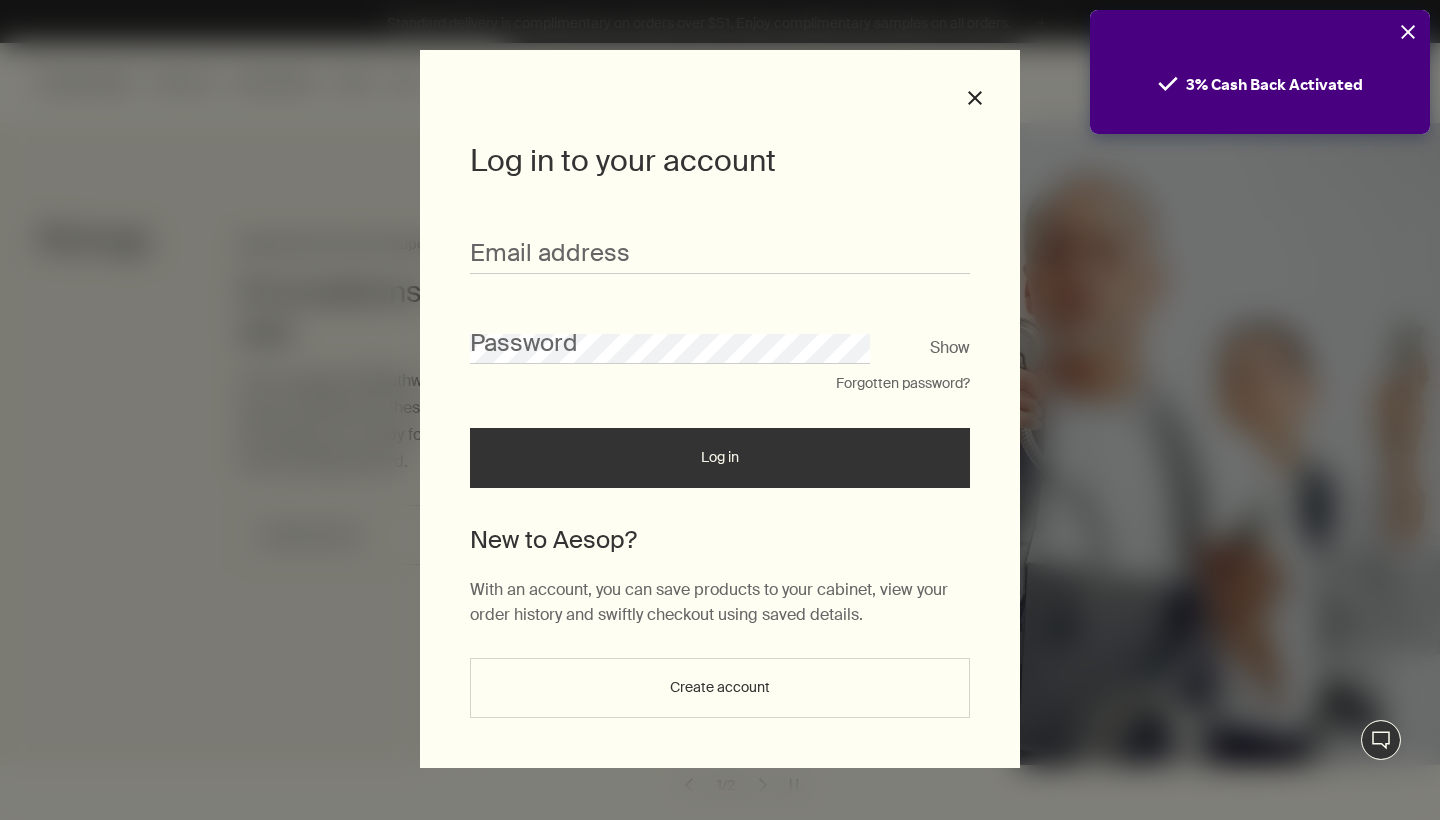 click on "New to Aesop?" at bounding box center [720, 540] 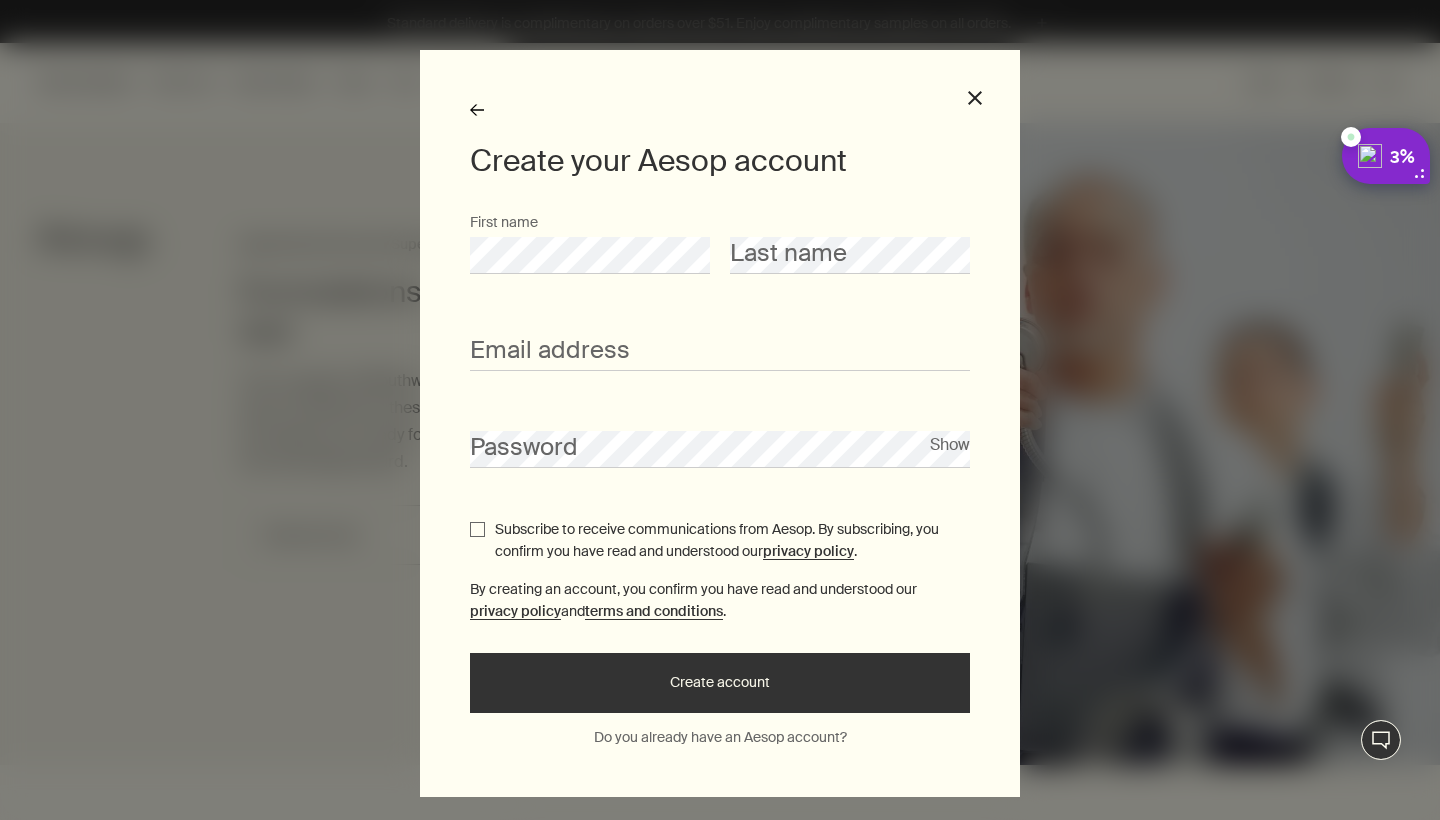 click on "Last name" at bounding box center (850, 243) 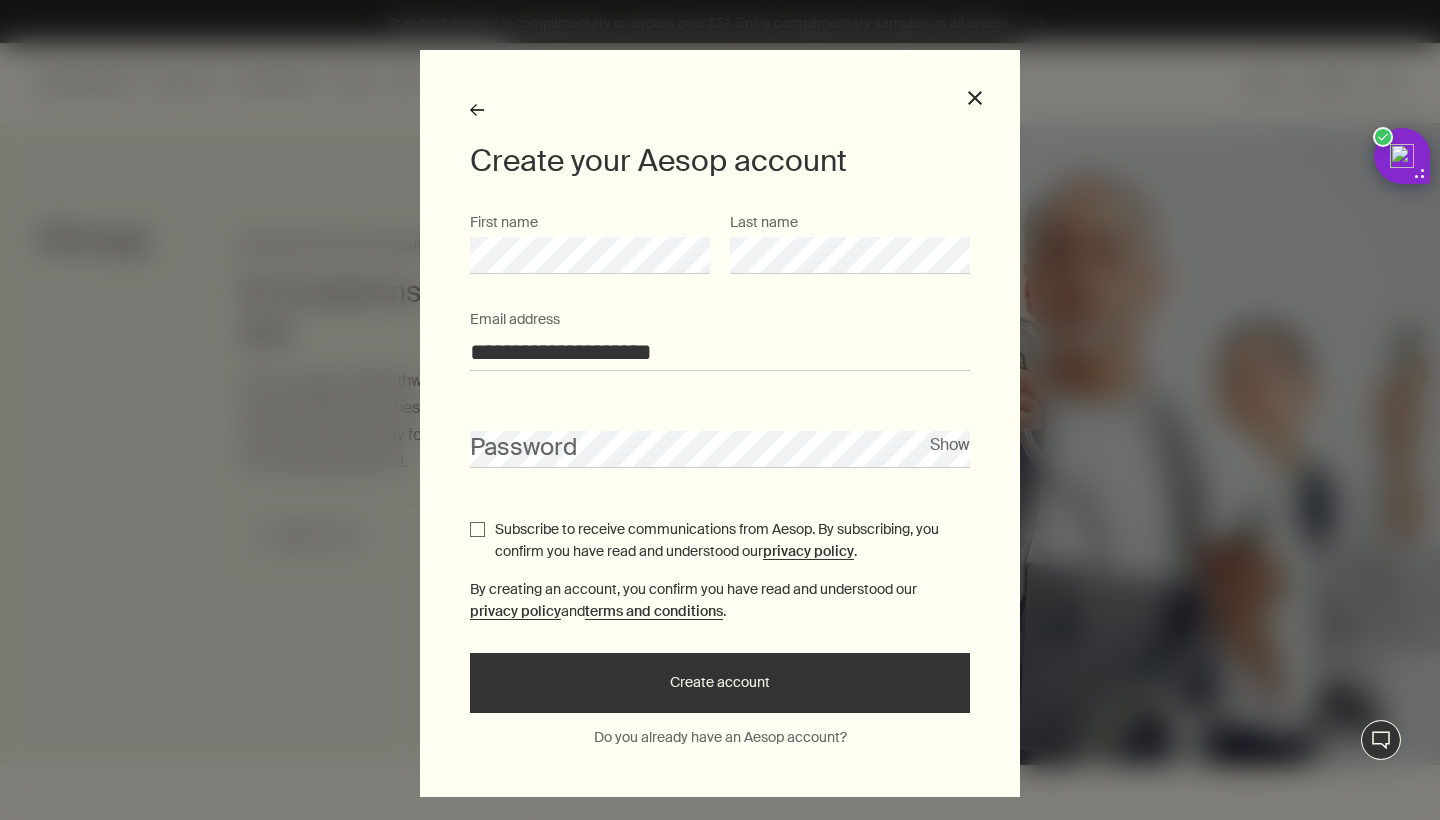 type on "**********" 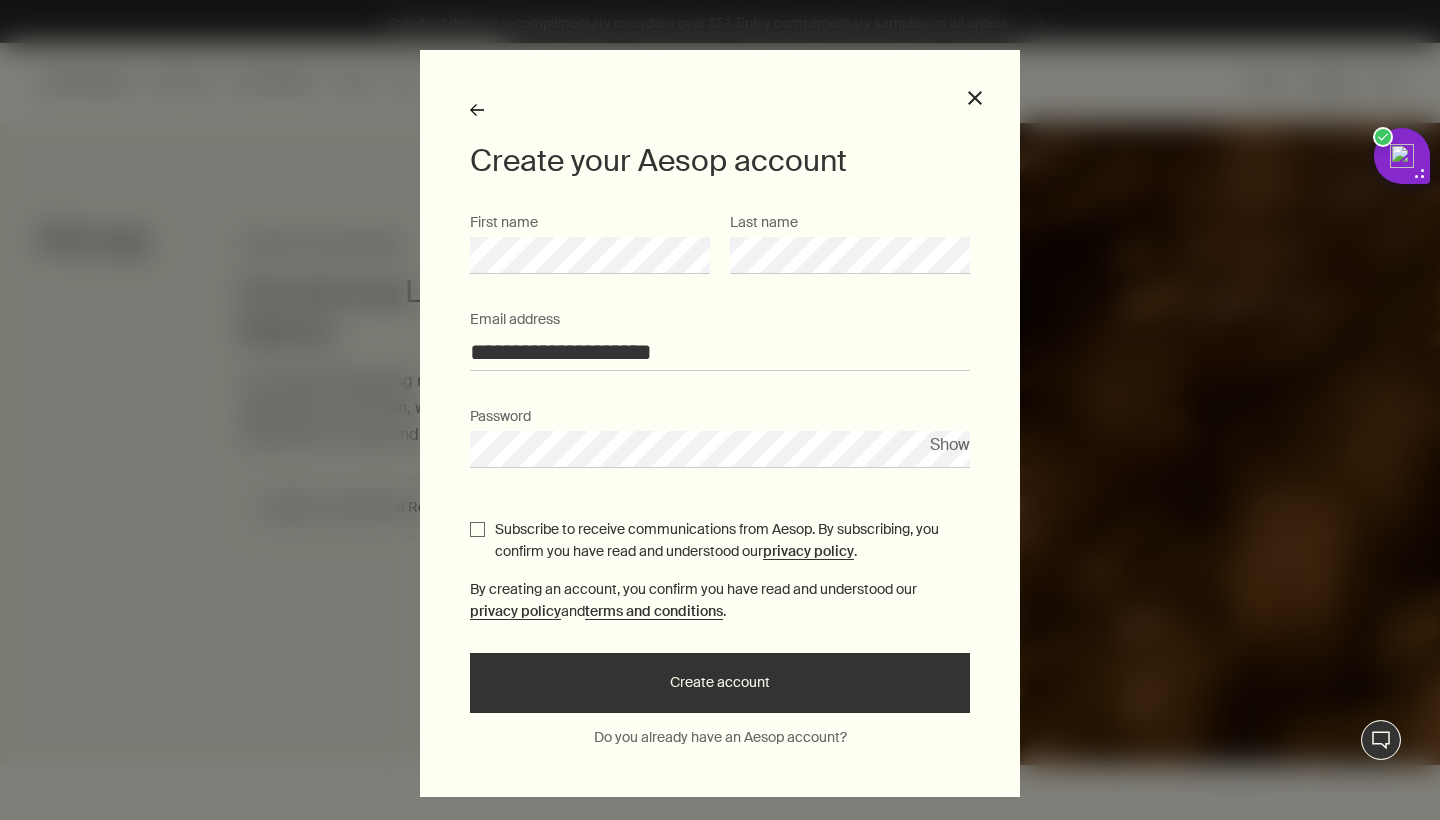 click on "Create account" at bounding box center (720, 683) 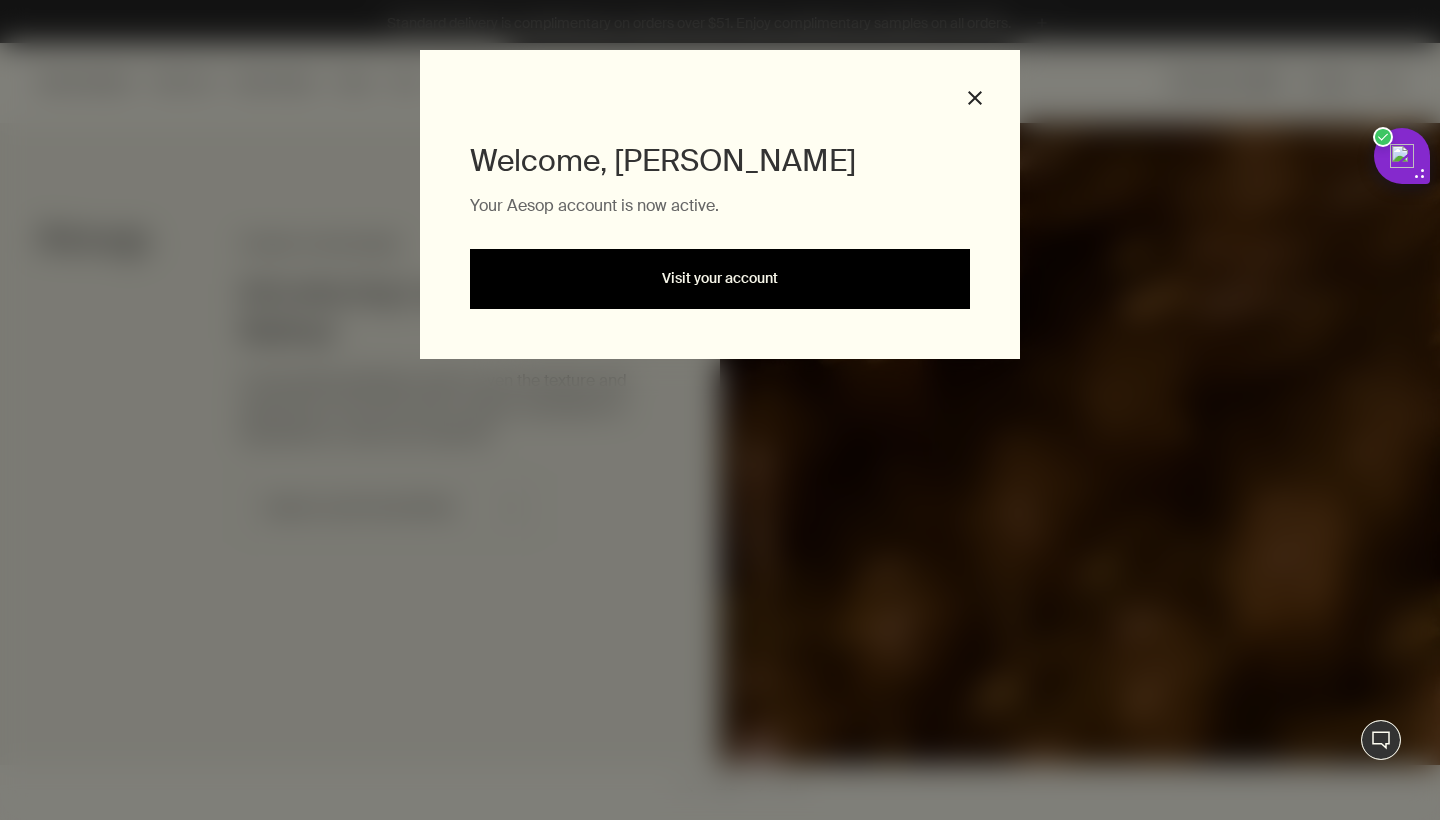 click on "Visit your account" at bounding box center (720, 279) 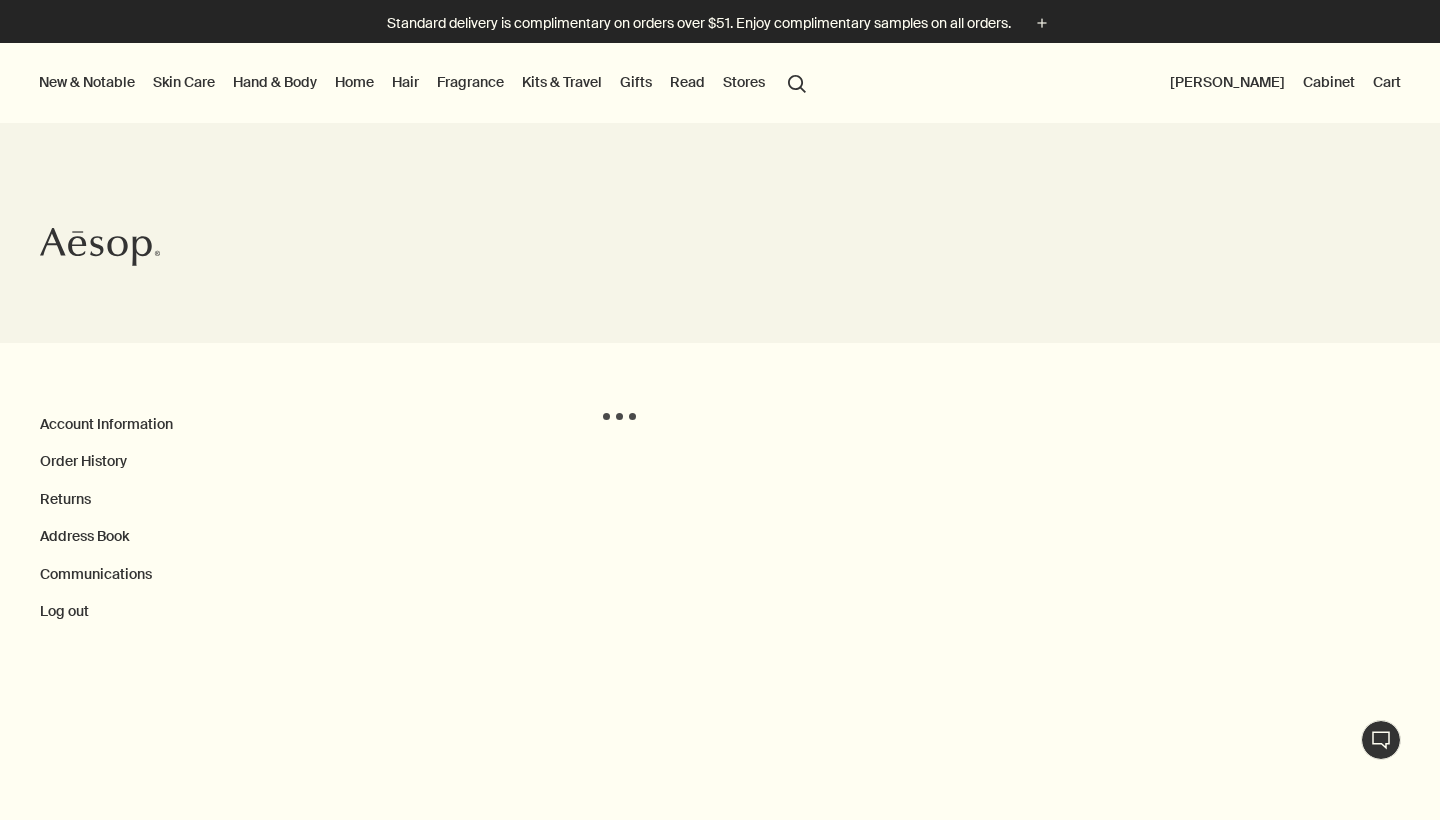 scroll, scrollTop: 0, scrollLeft: 0, axis: both 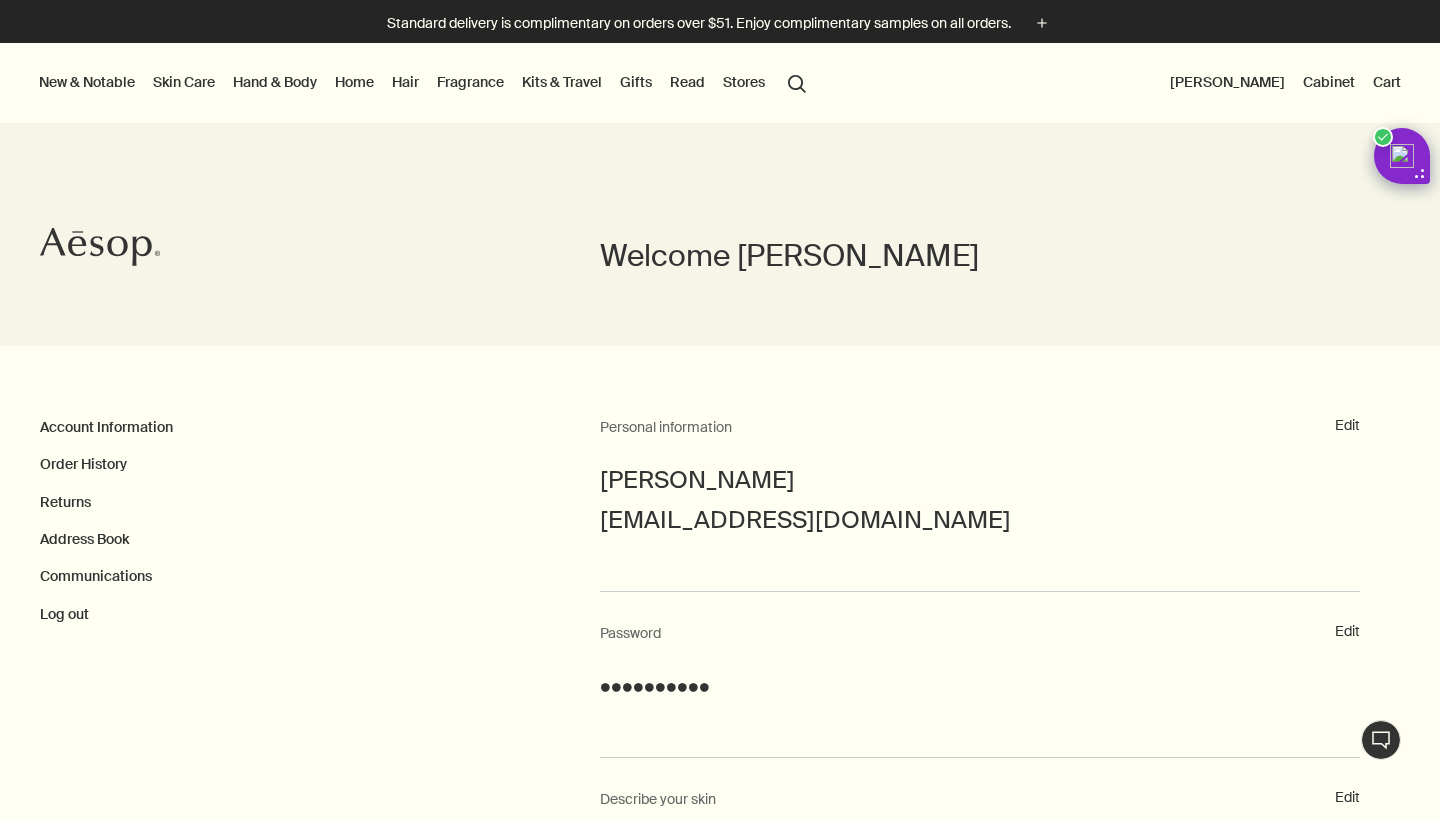 click on "Skin Care" at bounding box center [184, 82] 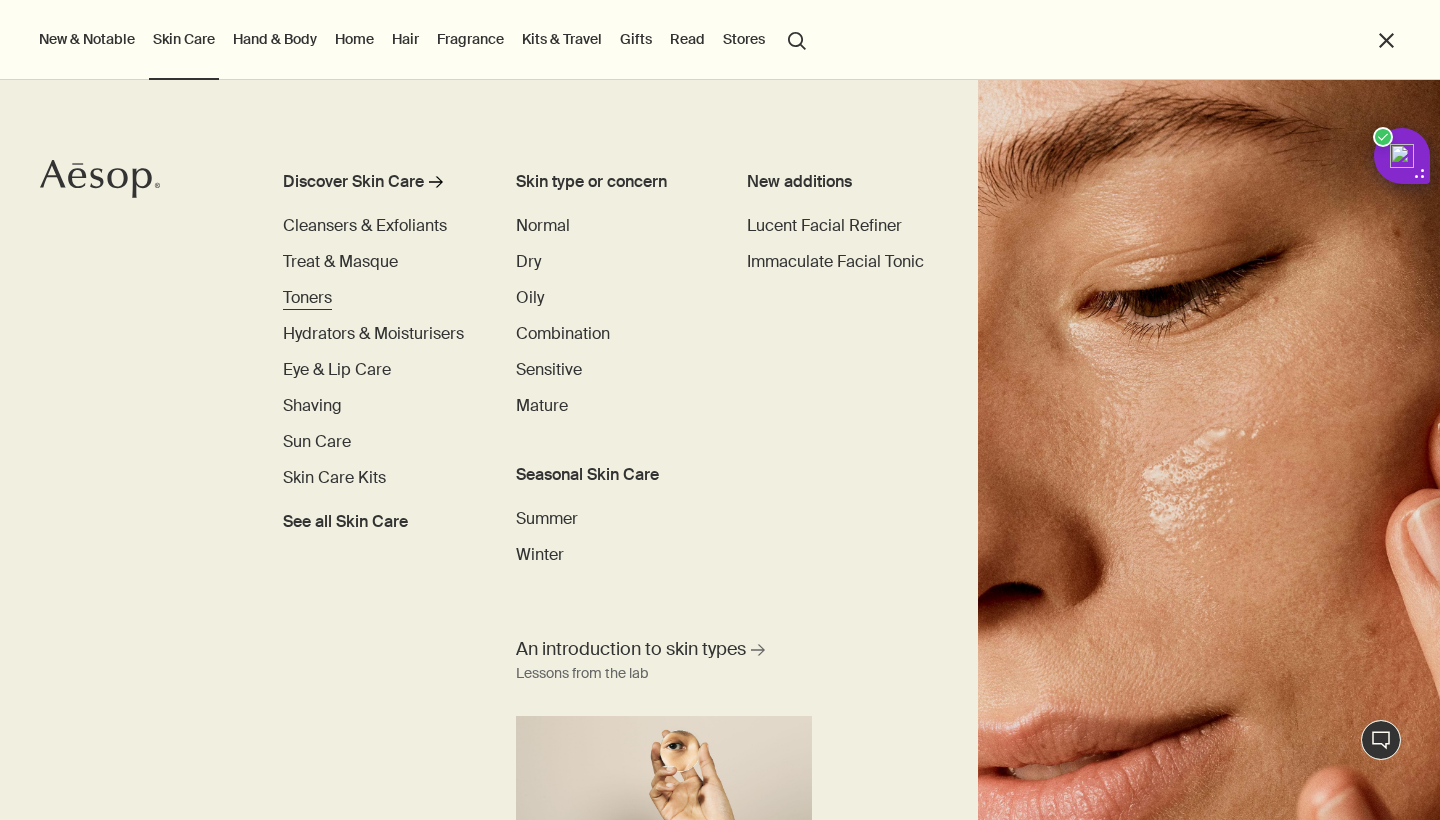 click on "Toners" at bounding box center [307, 297] 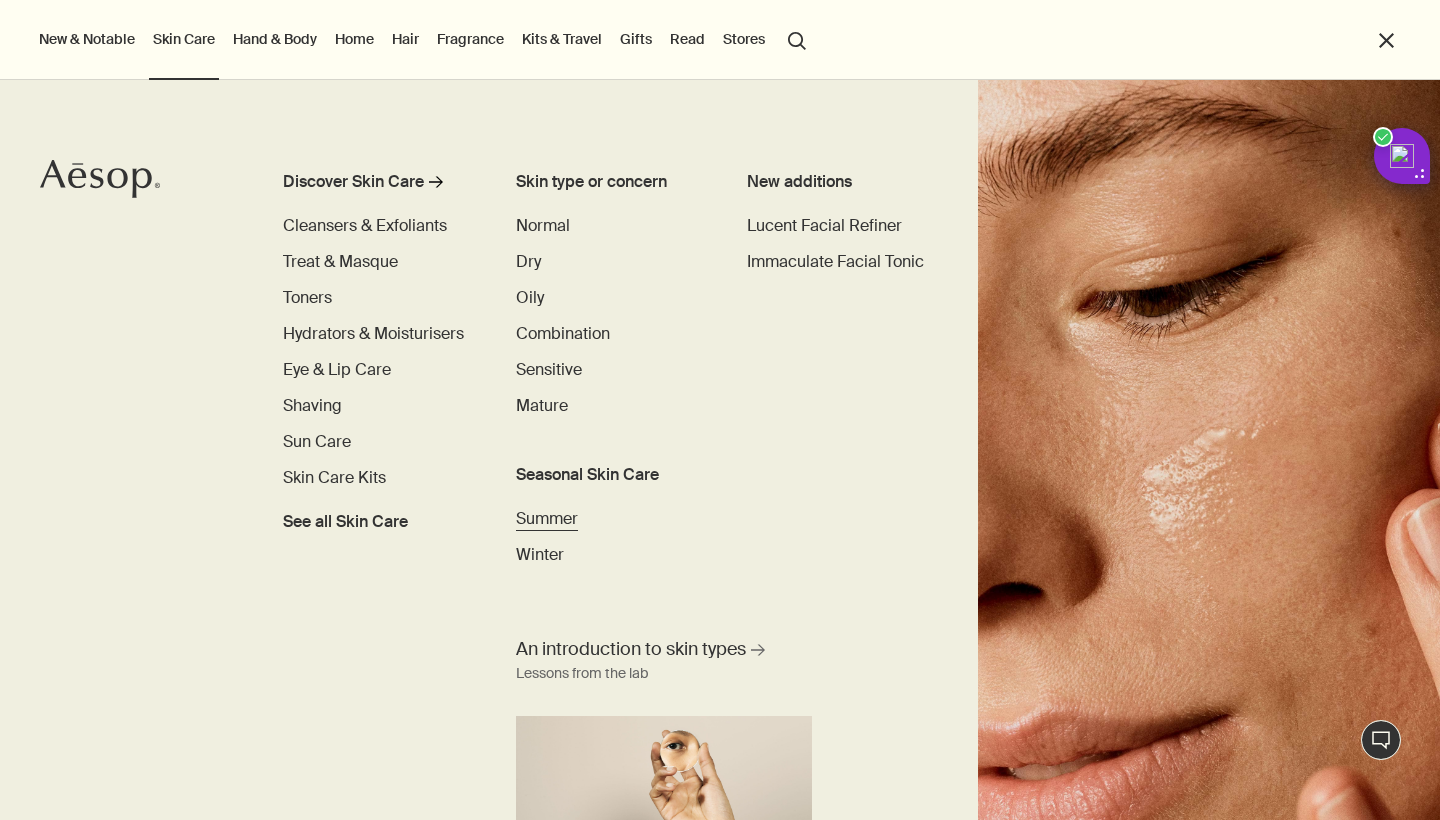 click on "Summer" at bounding box center [547, 518] 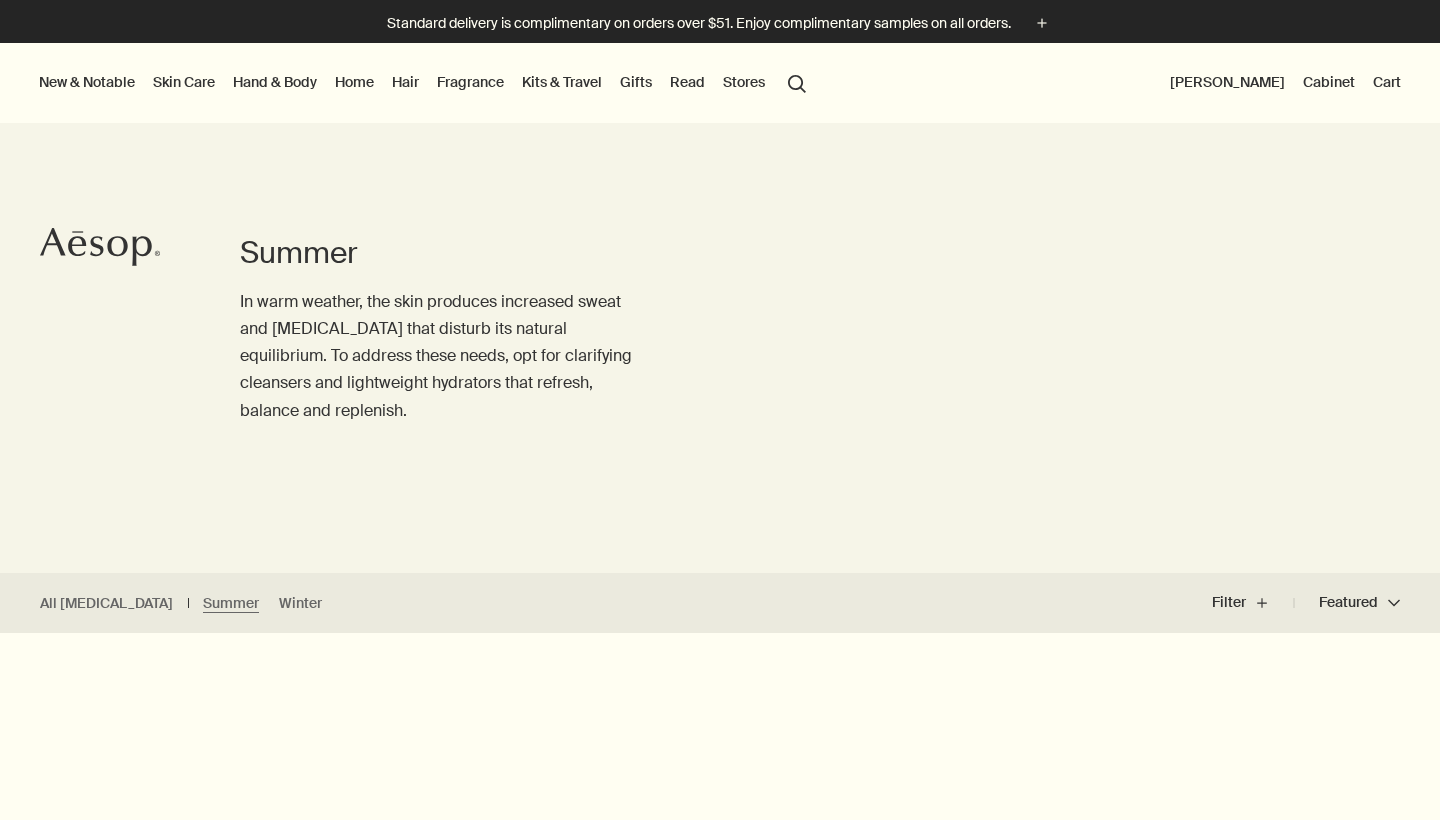 scroll, scrollTop: 0, scrollLeft: 0, axis: both 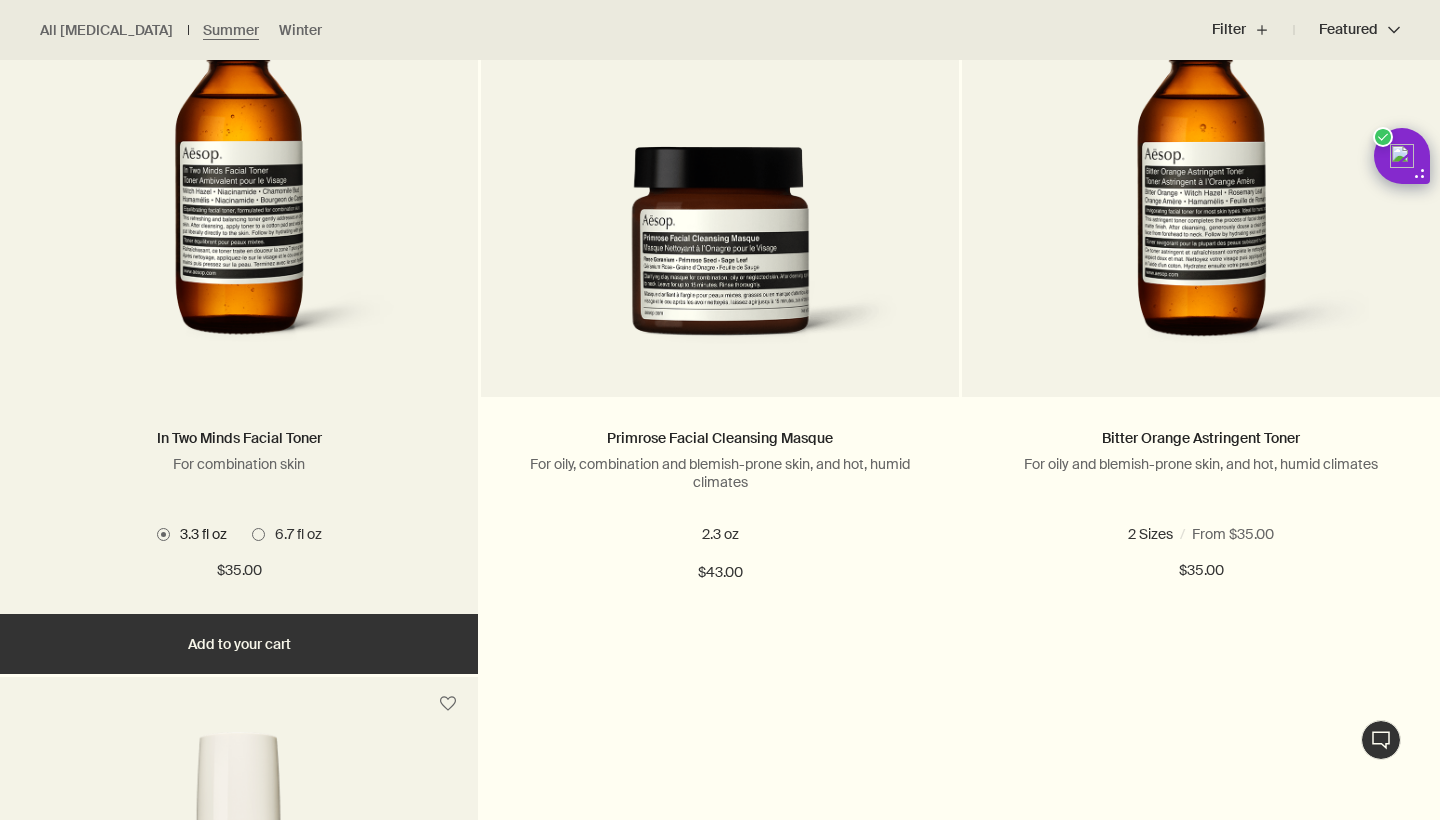 click on "6.7 fl oz" at bounding box center [287, 534] 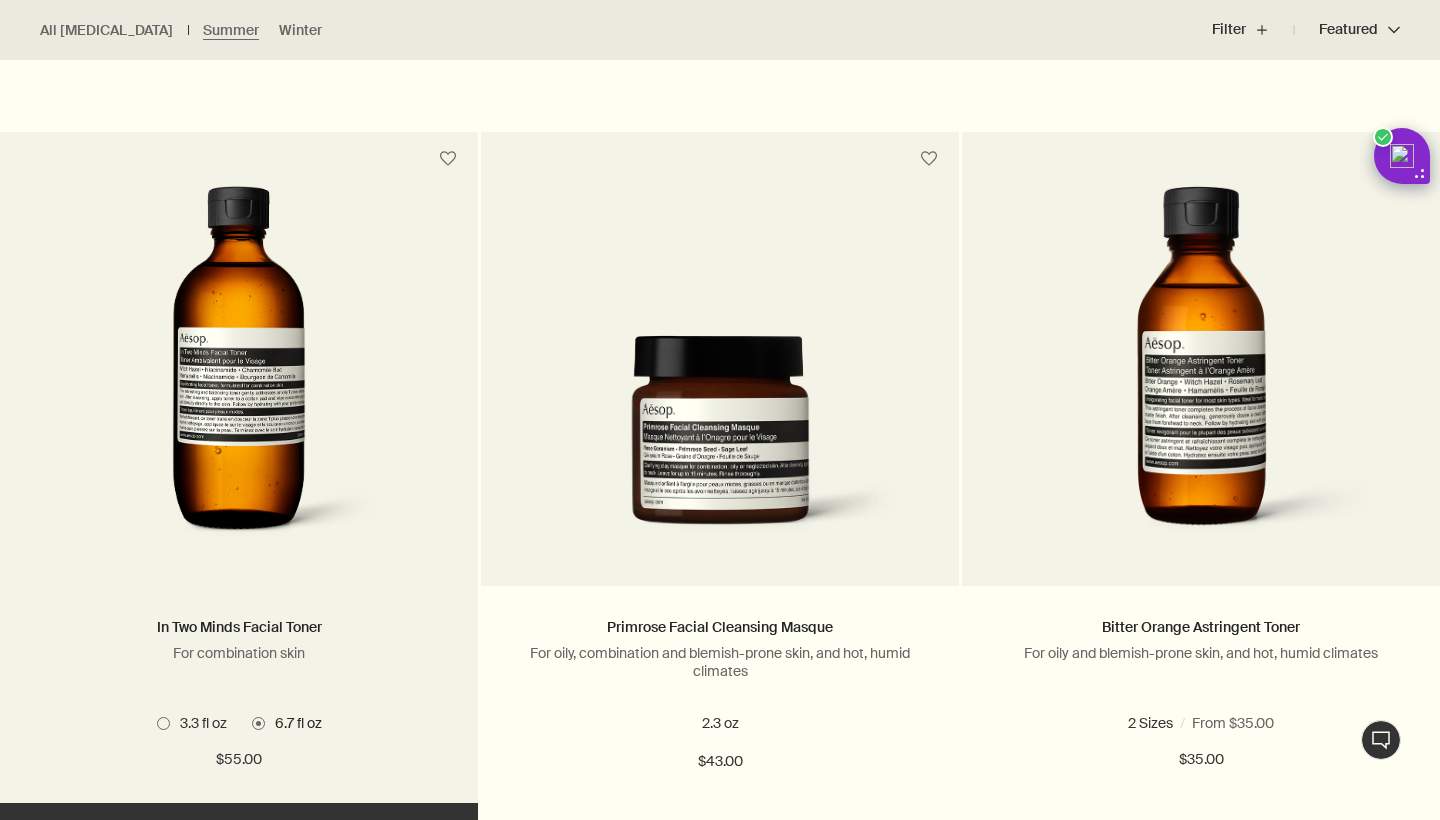scroll, scrollTop: 1974, scrollLeft: 0, axis: vertical 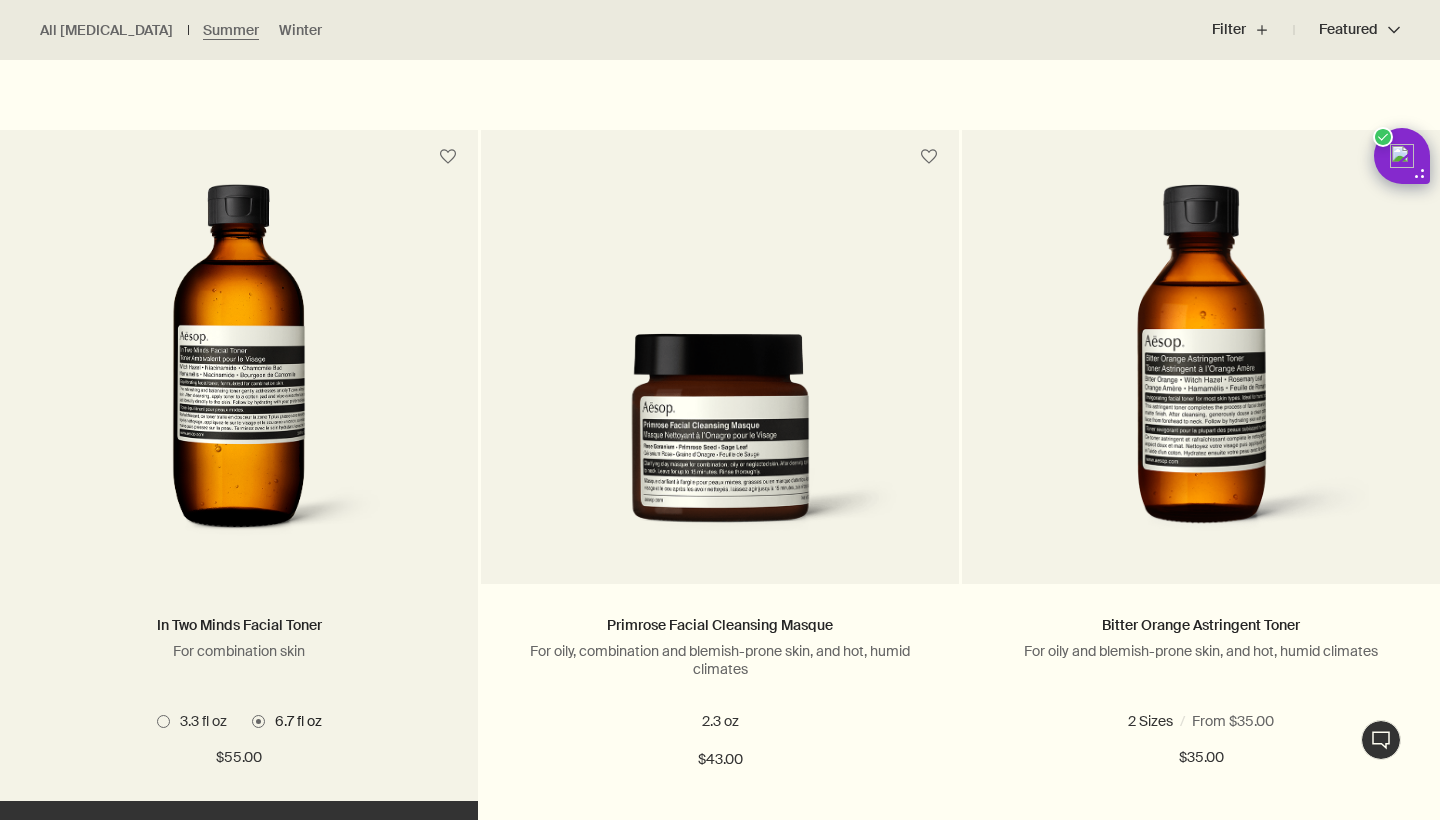 click on "3.3 fl oz" at bounding box center [198, 721] 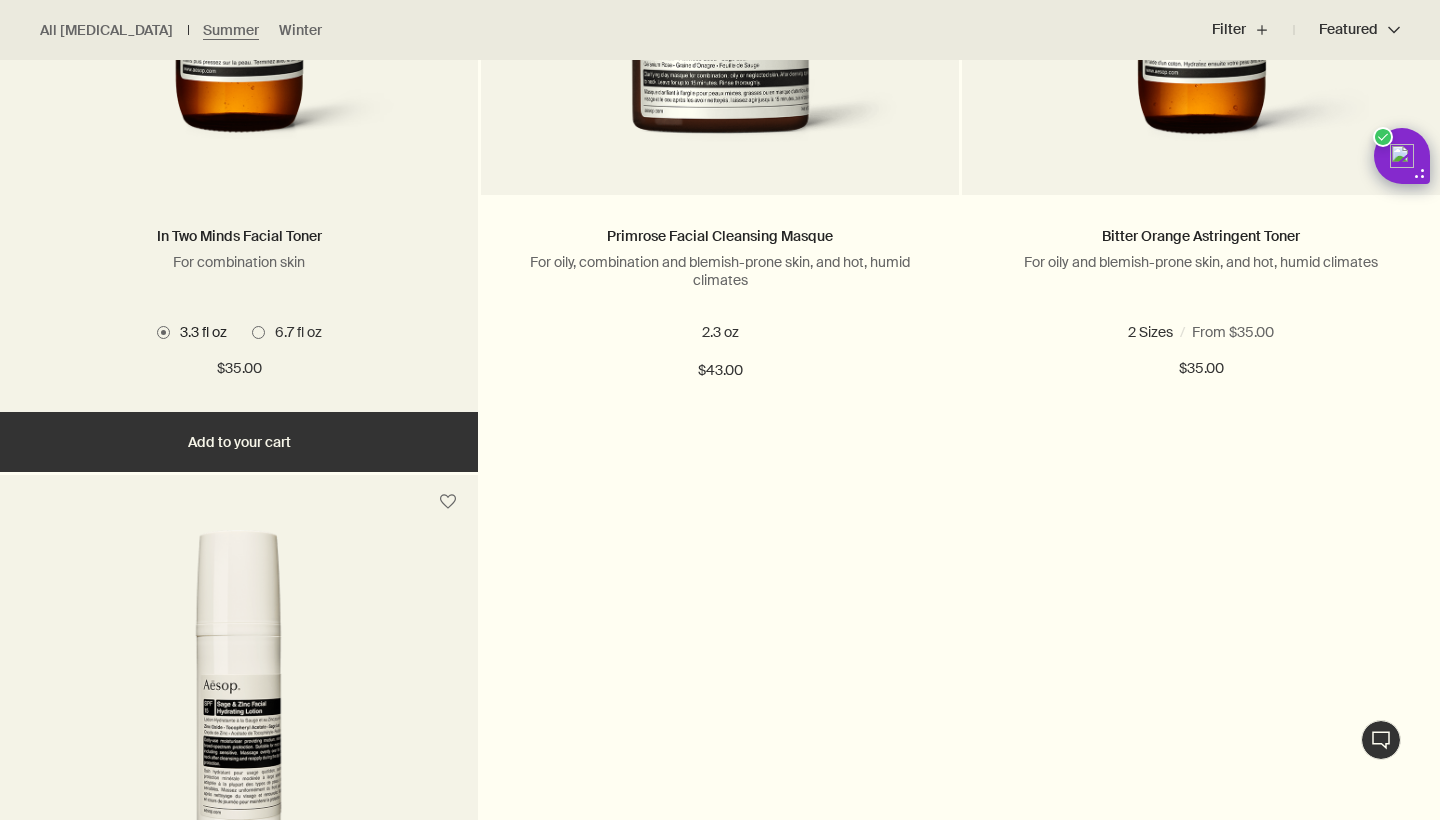 scroll, scrollTop: 2484, scrollLeft: 0, axis: vertical 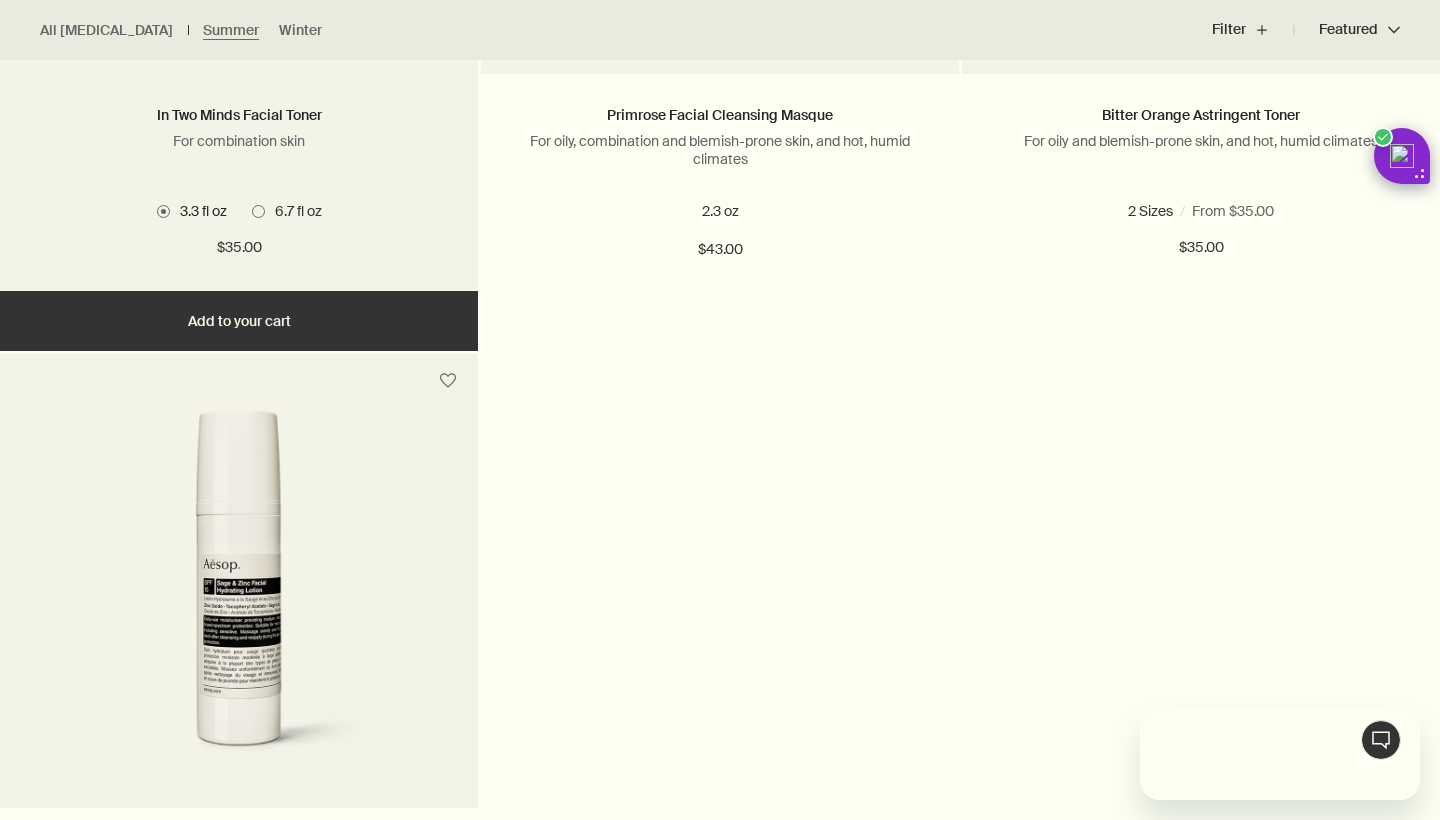click on "Add Add to your cart" at bounding box center (239, 321) 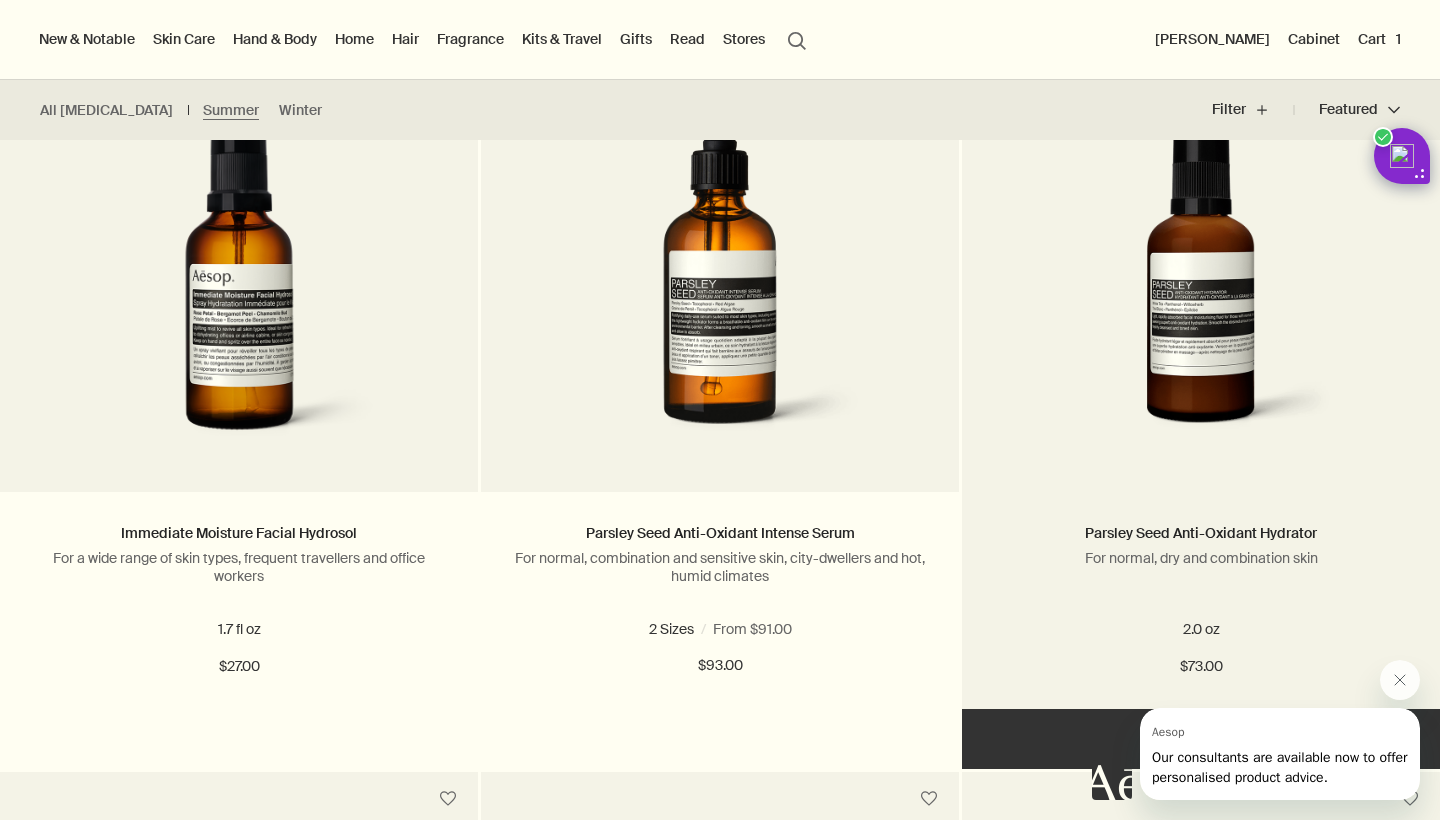 scroll, scrollTop: 1300, scrollLeft: 0, axis: vertical 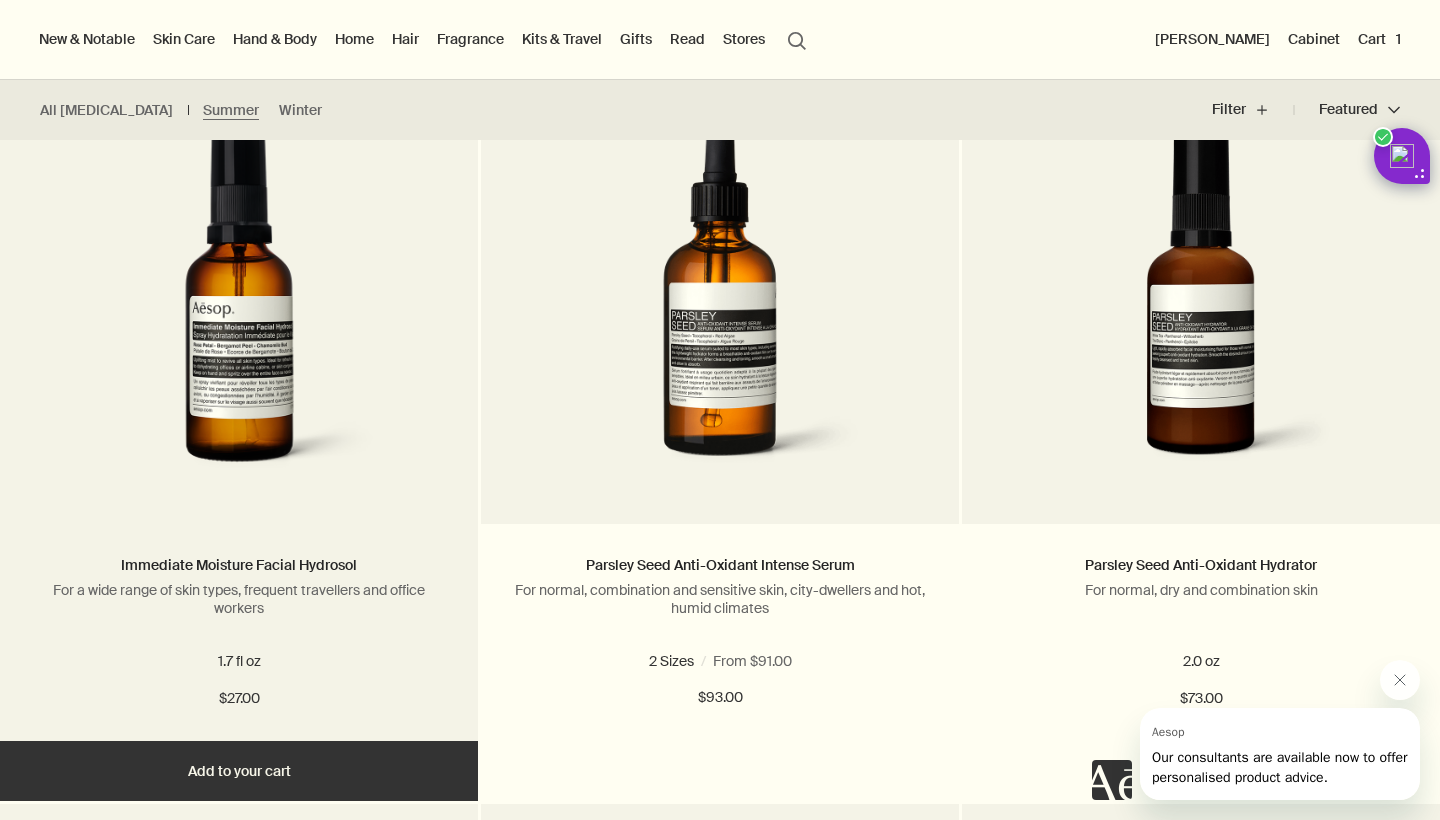 click on "Add Add to your cart" at bounding box center (239, 771) 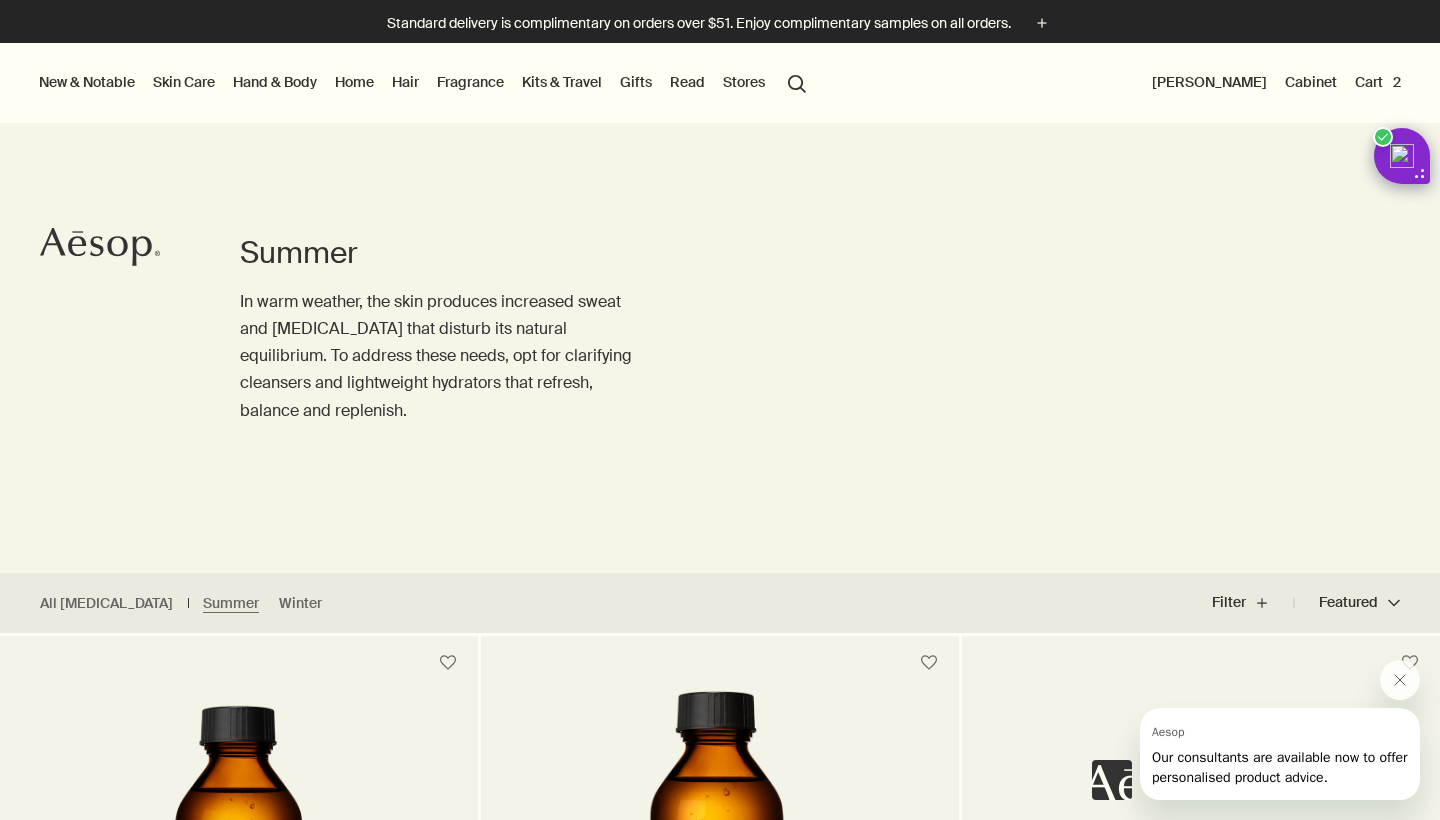 scroll, scrollTop: 0, scrollLeft: 0, axis: both 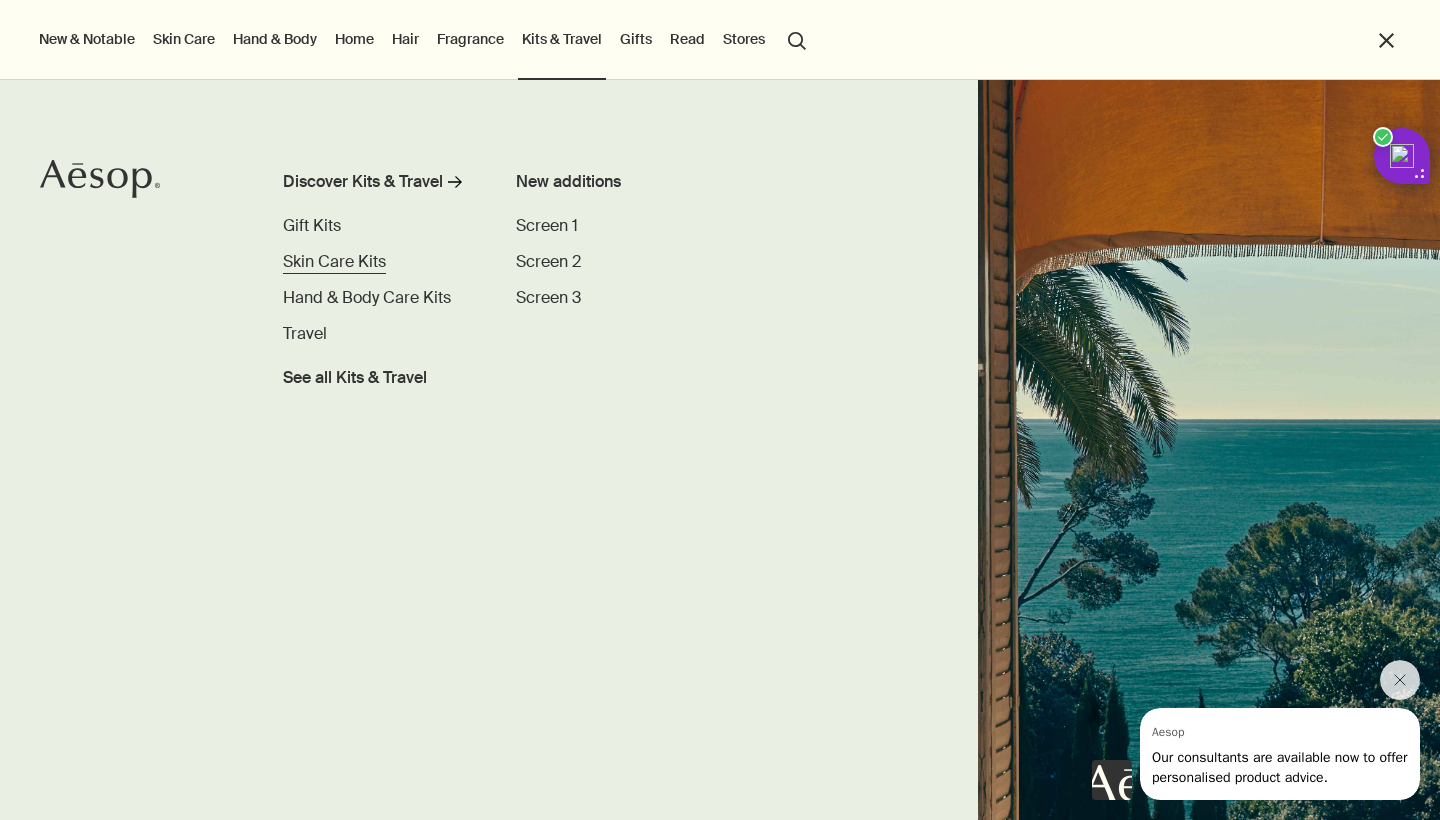 click on "Skin Care Kits" at bounding box center (334, 261) 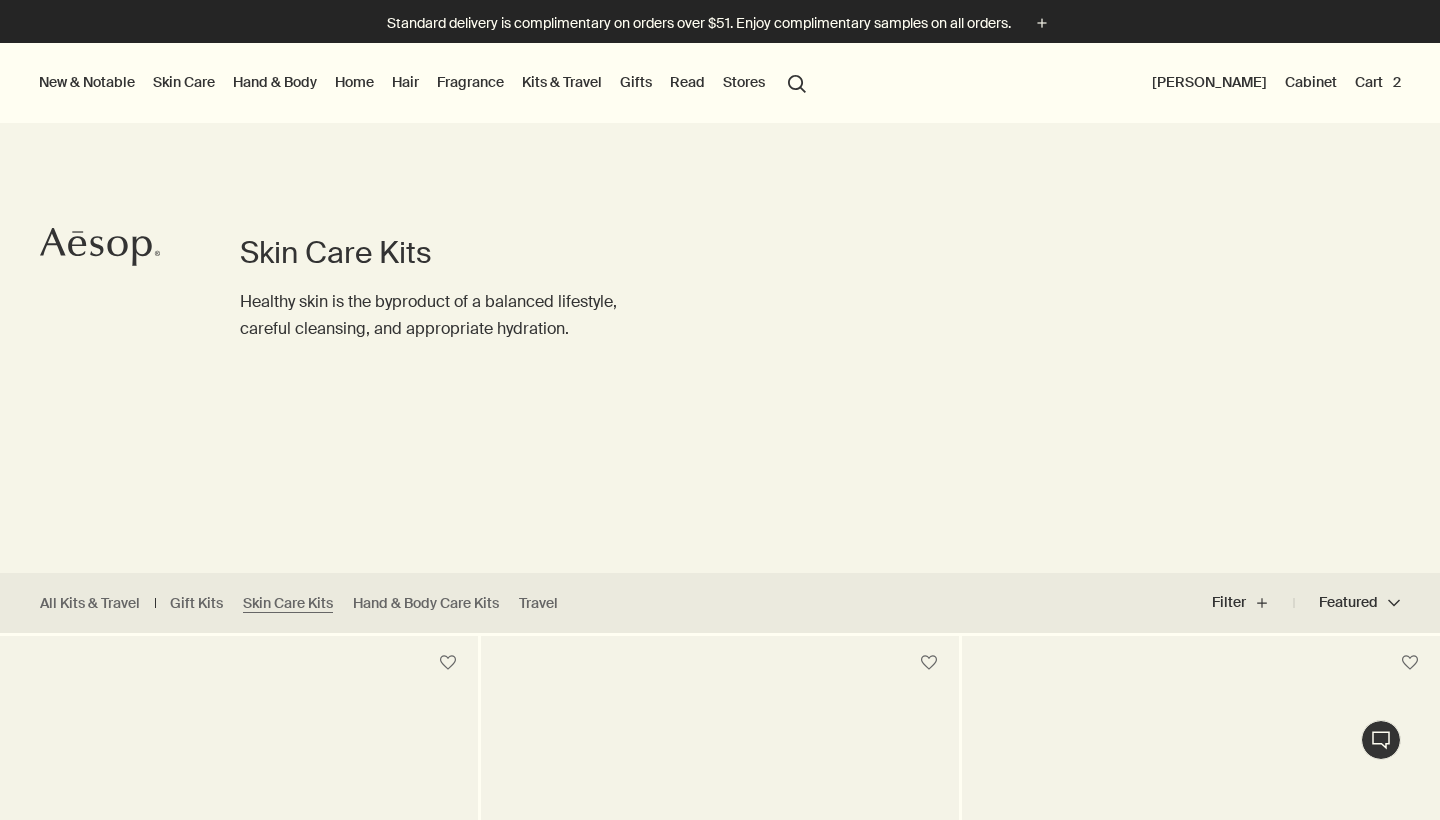 scroll, scrollTop: 0, scrollLeft: 0, axis: both 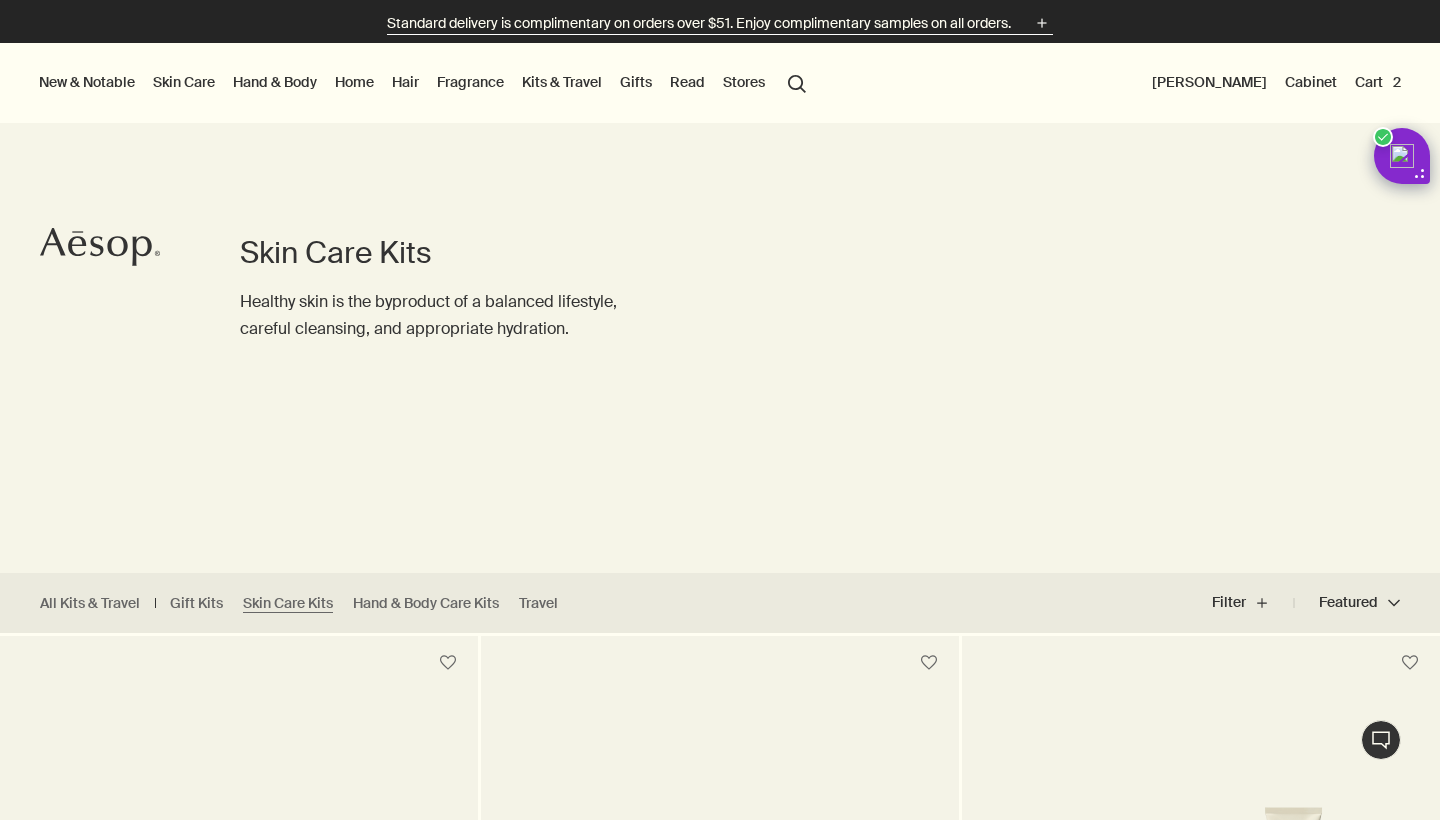 click 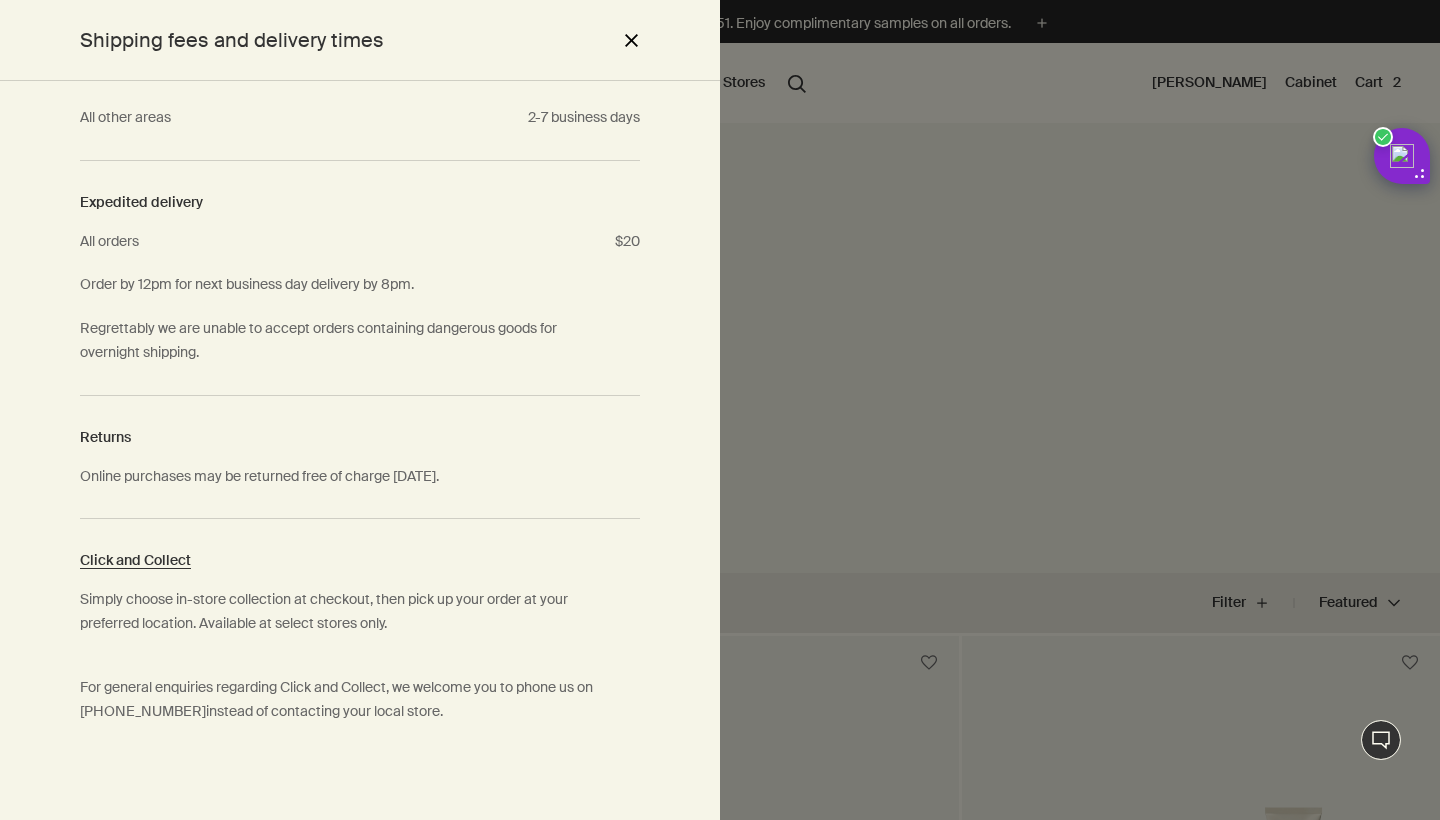 scroll, scrollTop: 308, scrollLeft: 0, axis: vertical 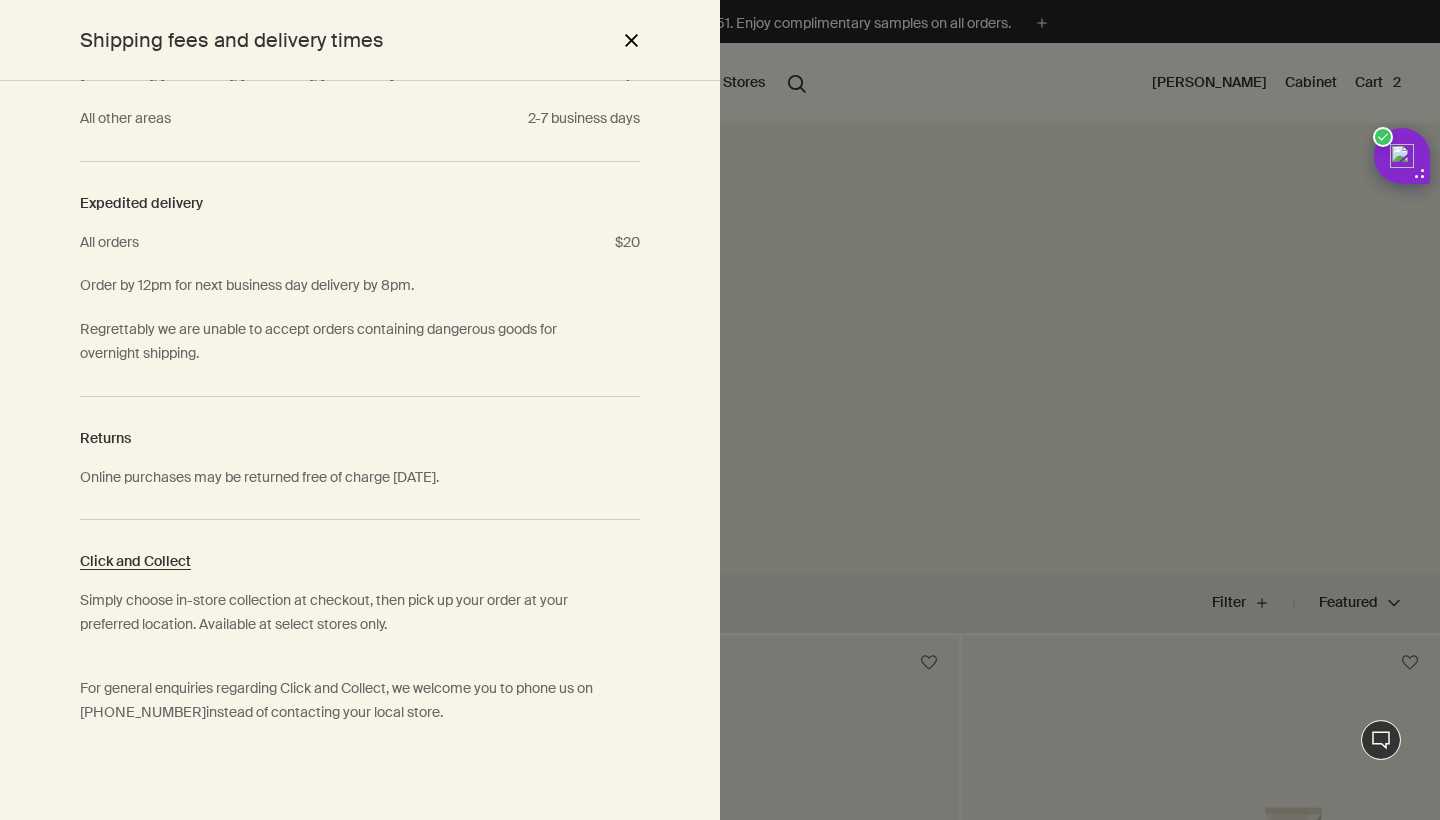 click on "close" at bounding box center (631, 40) 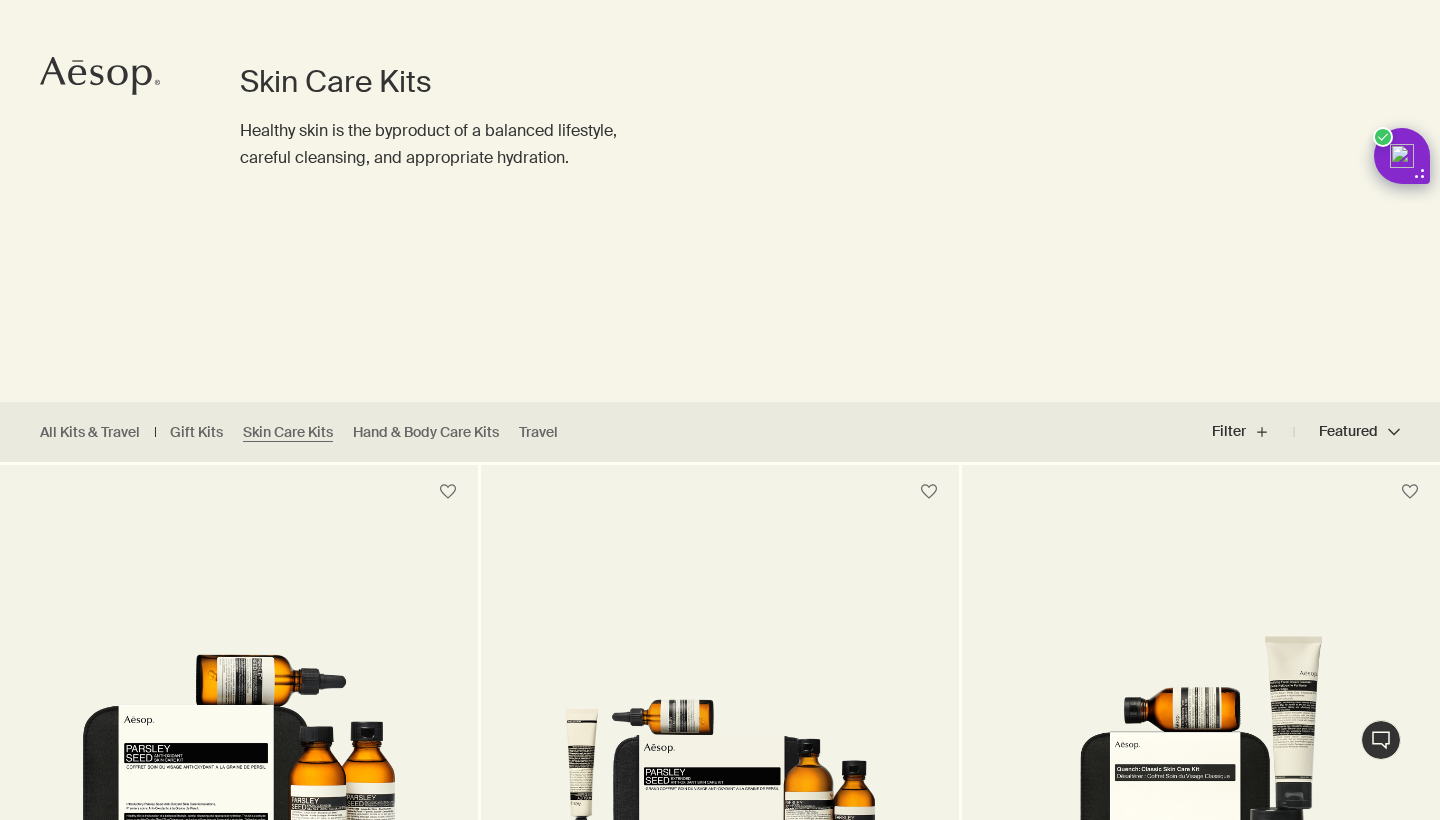 scroll, scrollTop: 602, scrollLeft: 0, axis: vertical 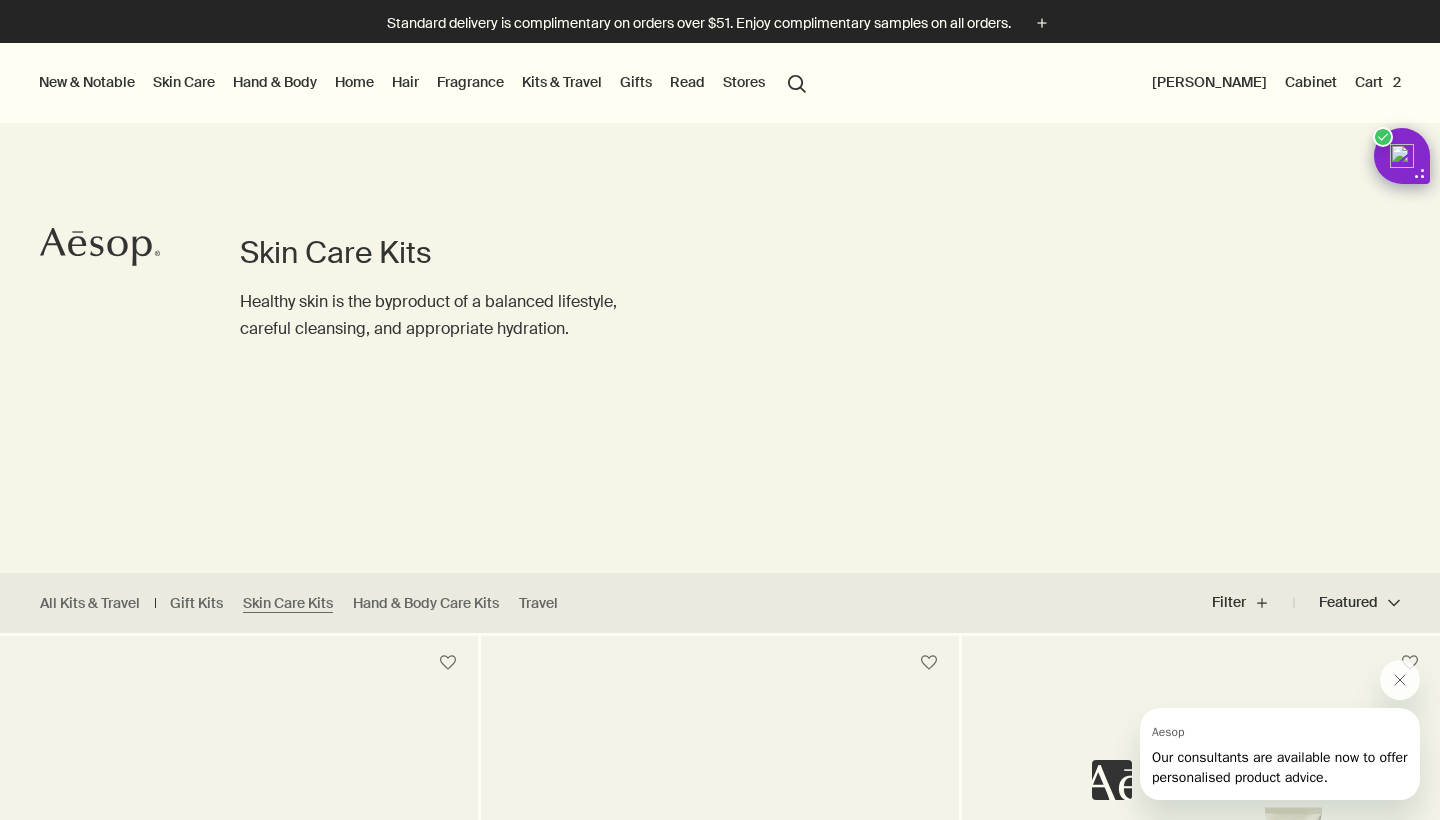 click on "Kits & Travel" at bounding box center [562, 82] 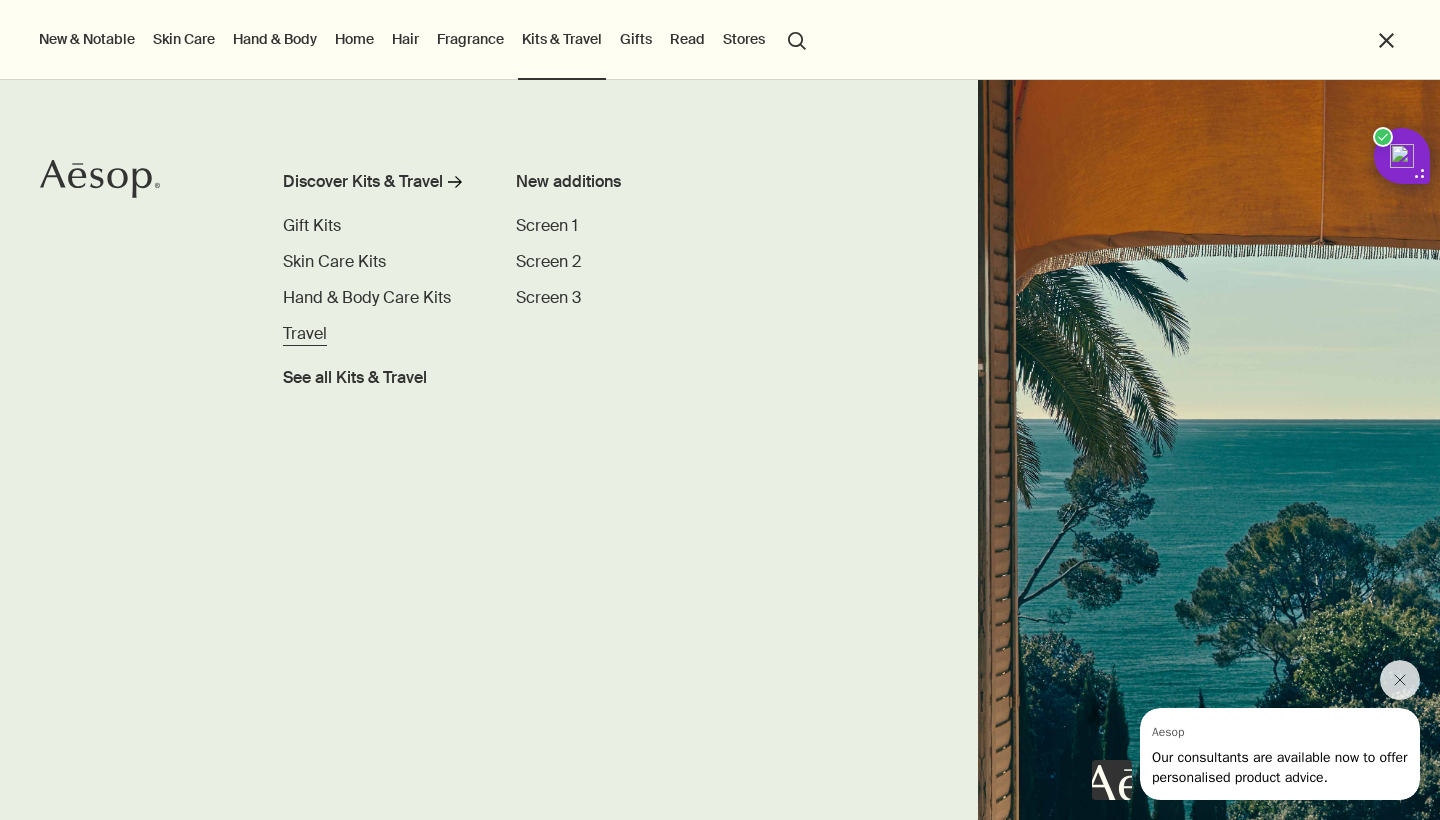 click on "Travel" at bounding box center (305, 333) 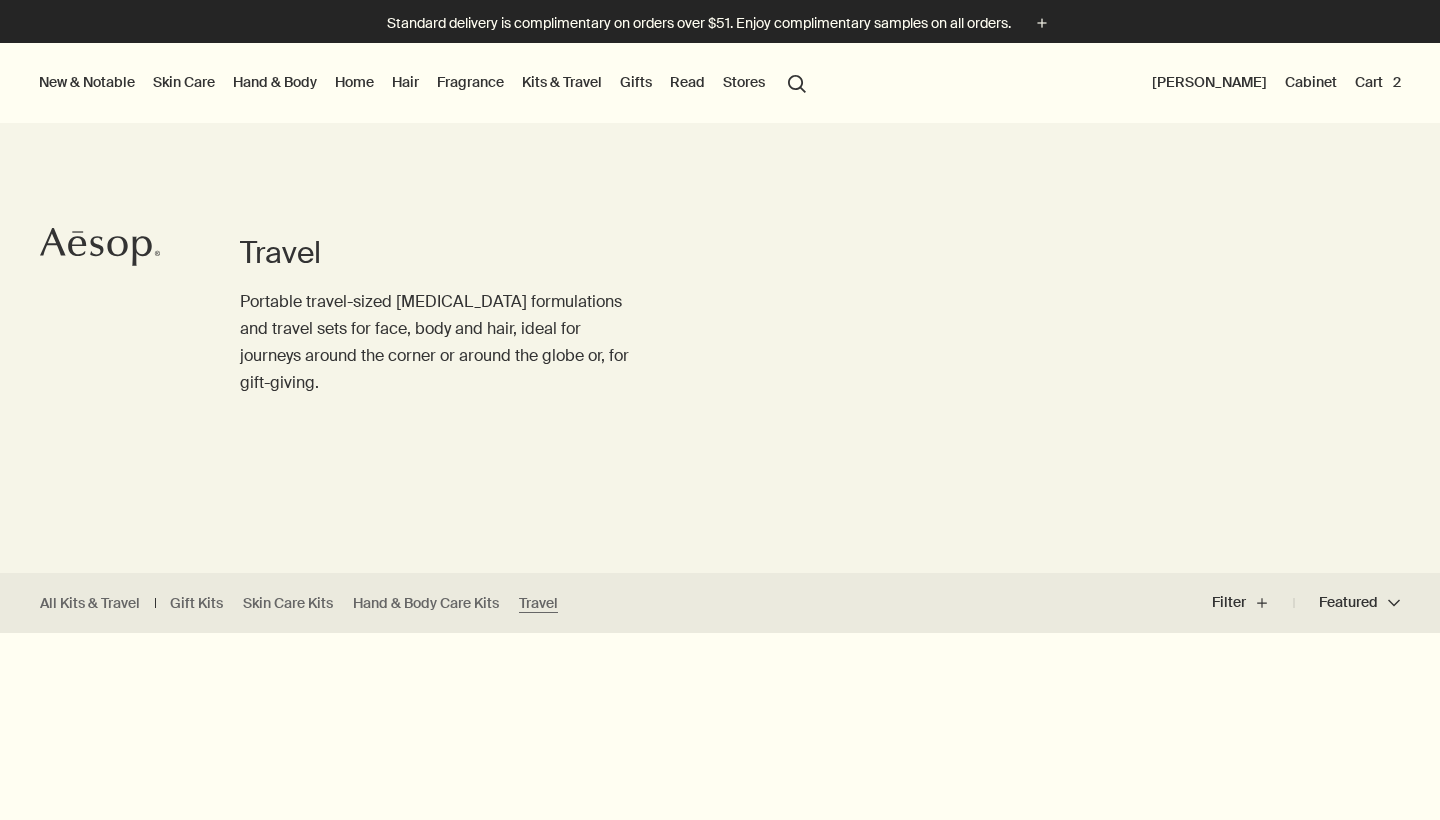 scroll, scrollTop: 150, scrollLeft: 0, axis: vertical 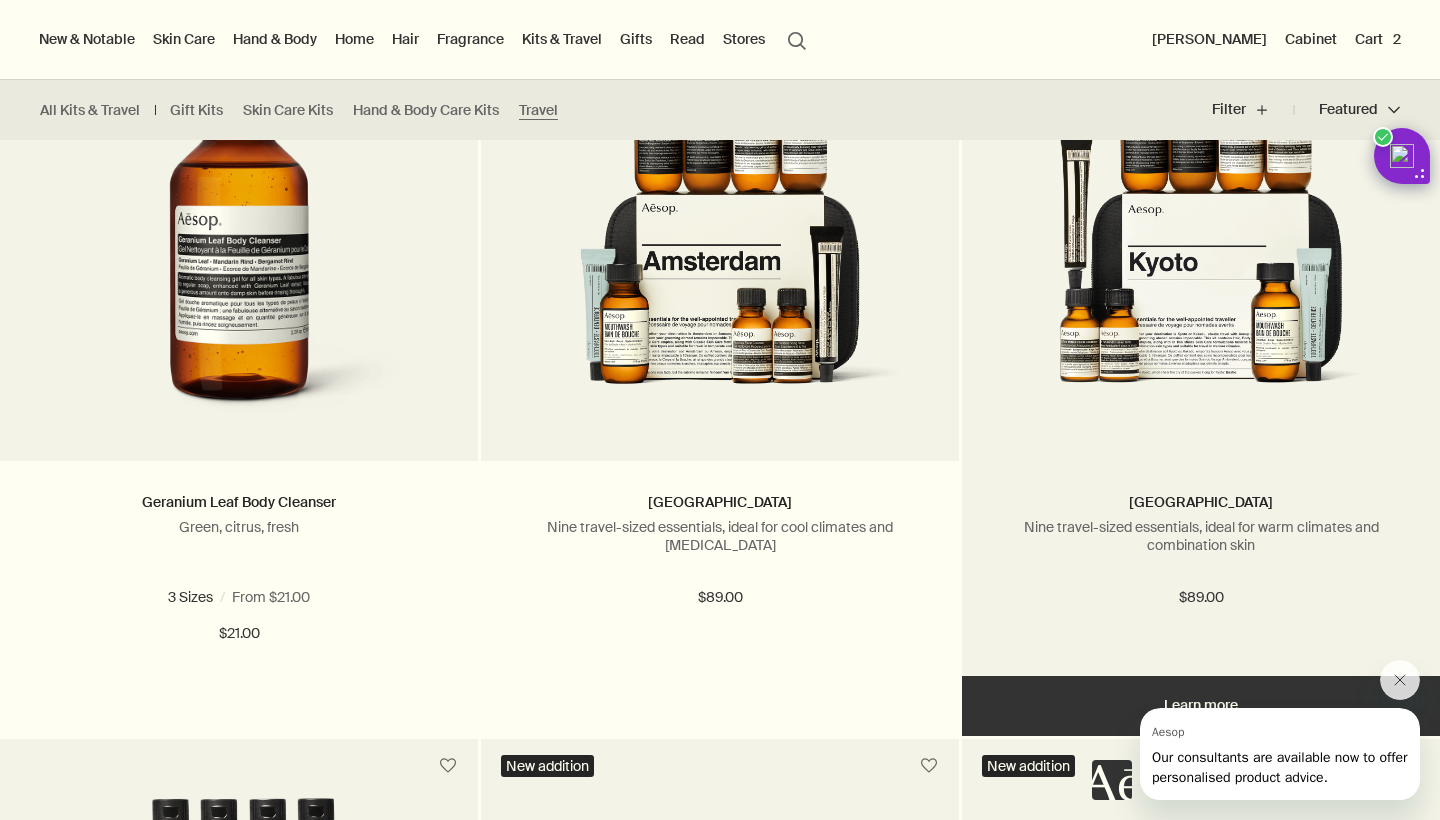 click at bounding box center [1201, 248] 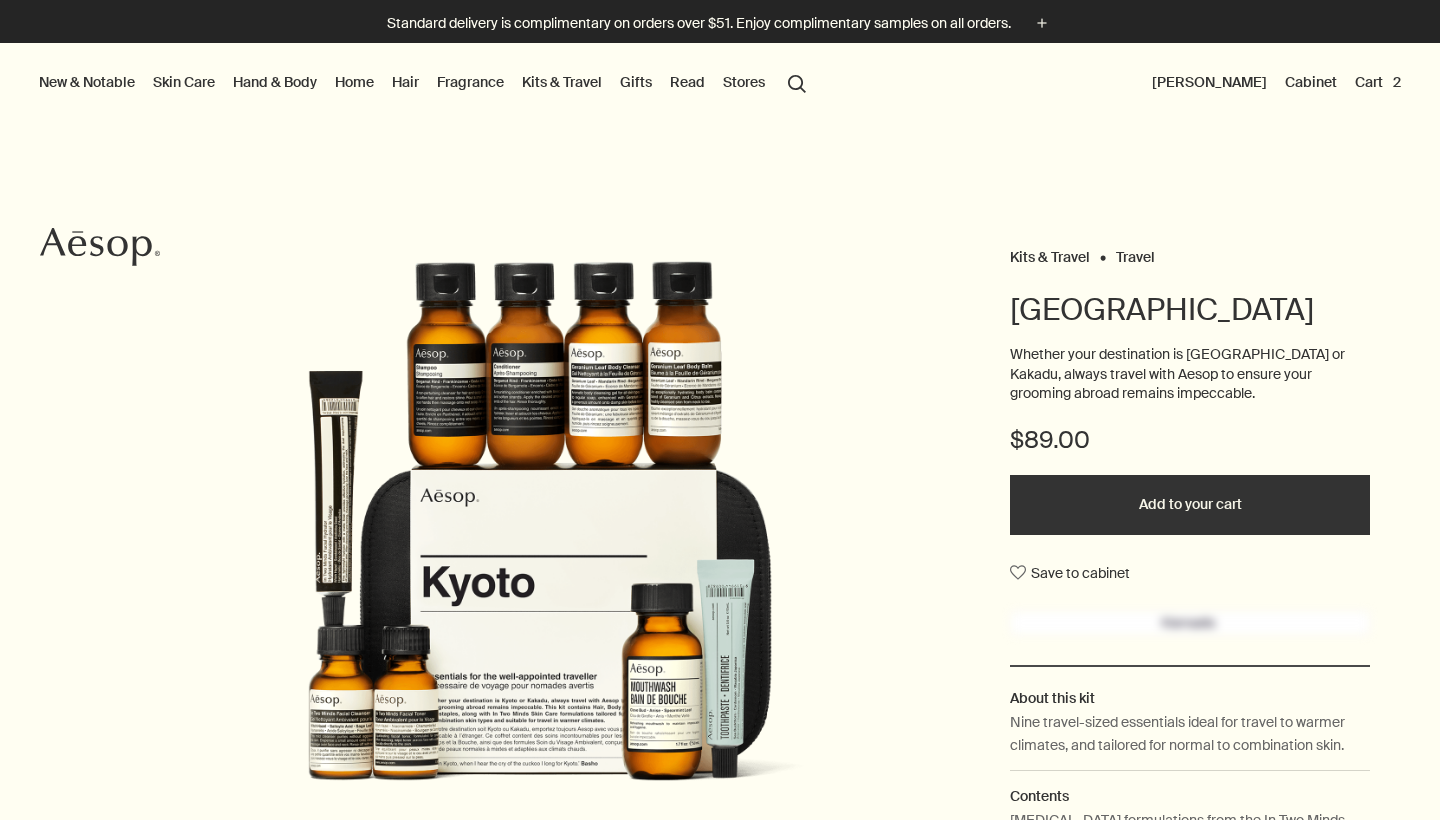 scroll, scrollTop: 0, scrollLeft: 0, axis: both 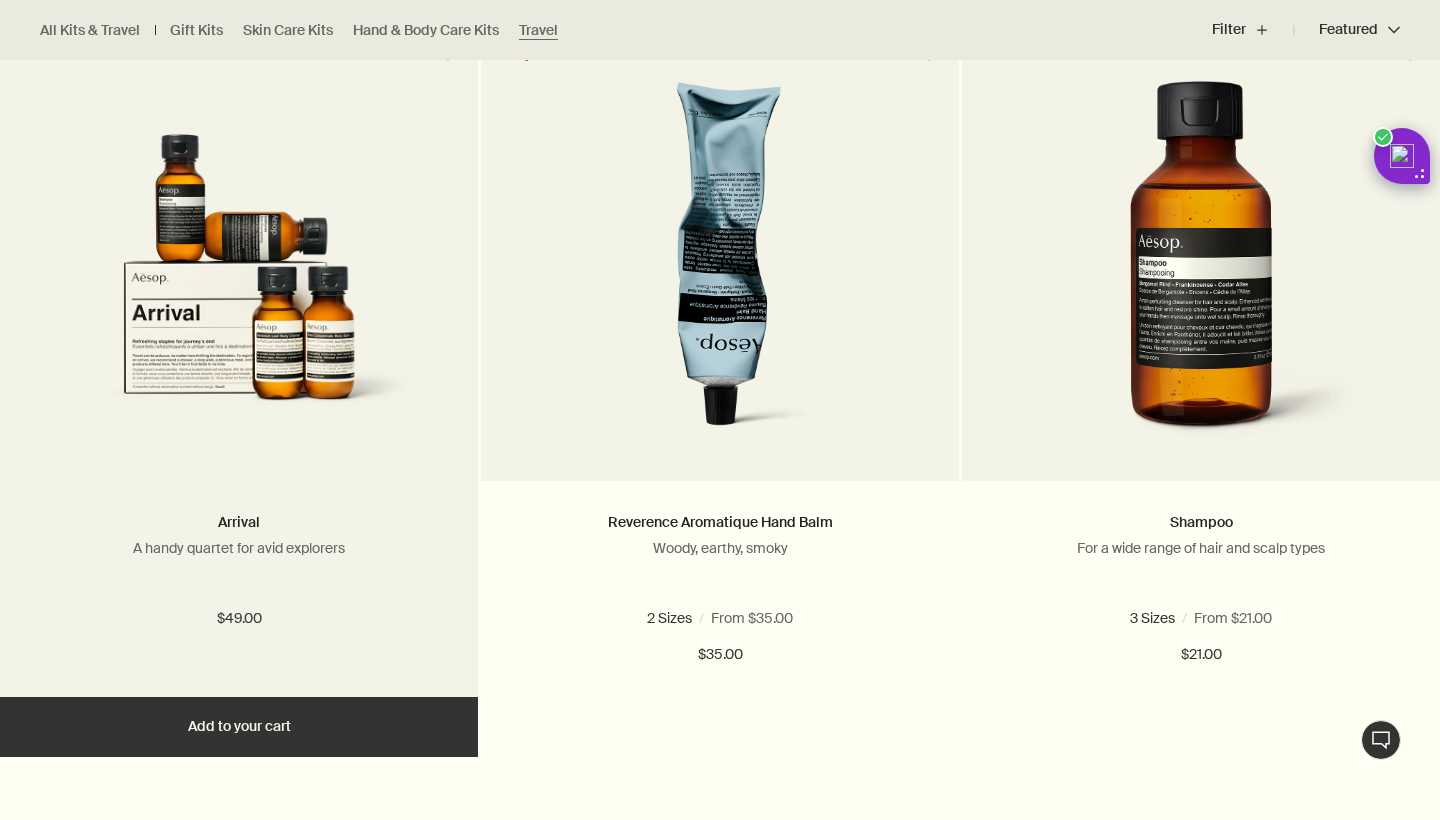 click at bounding box center [239, 268] 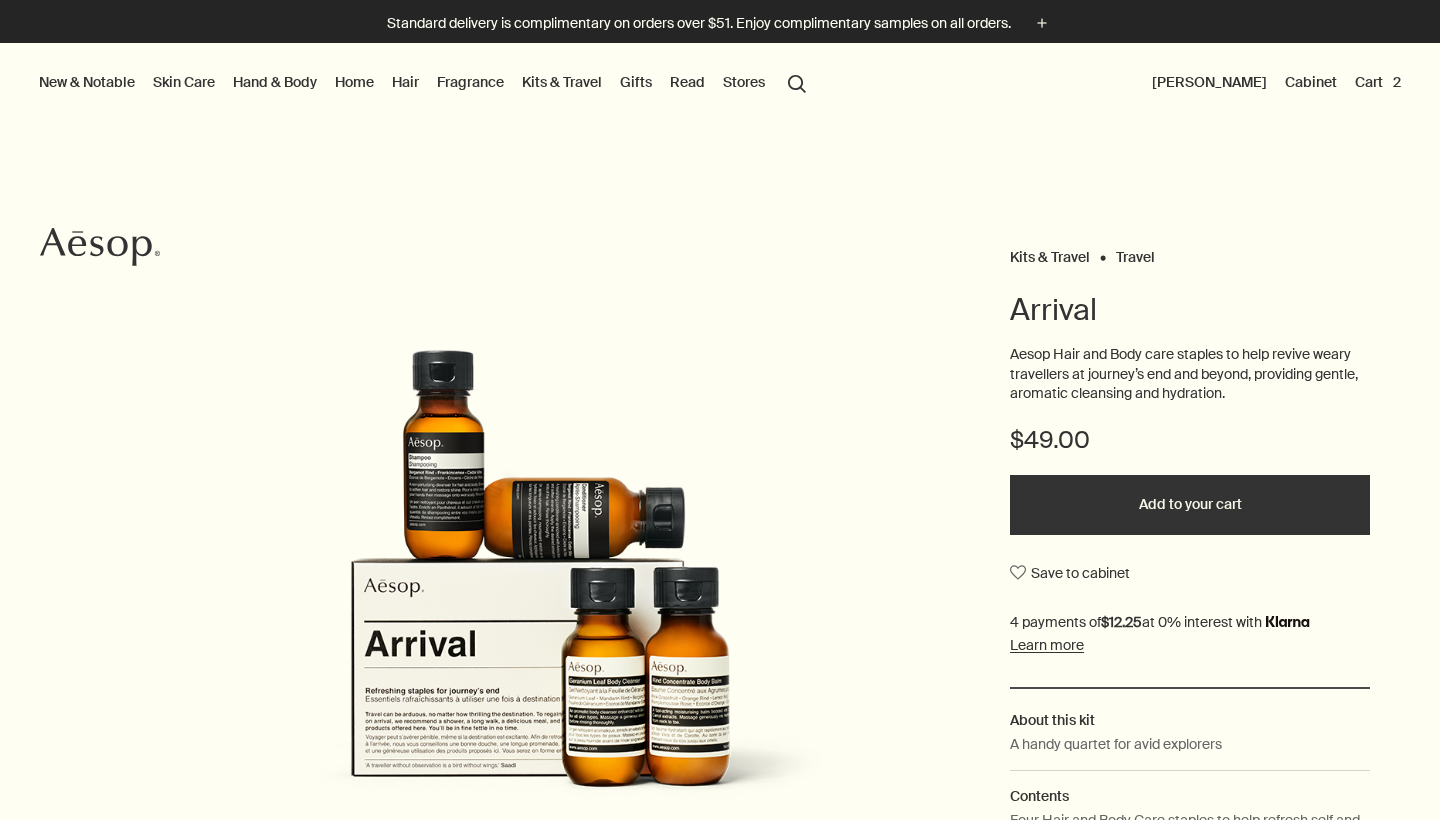 scroll, scrollTop: 0, scrollLeft: 0, axis: both 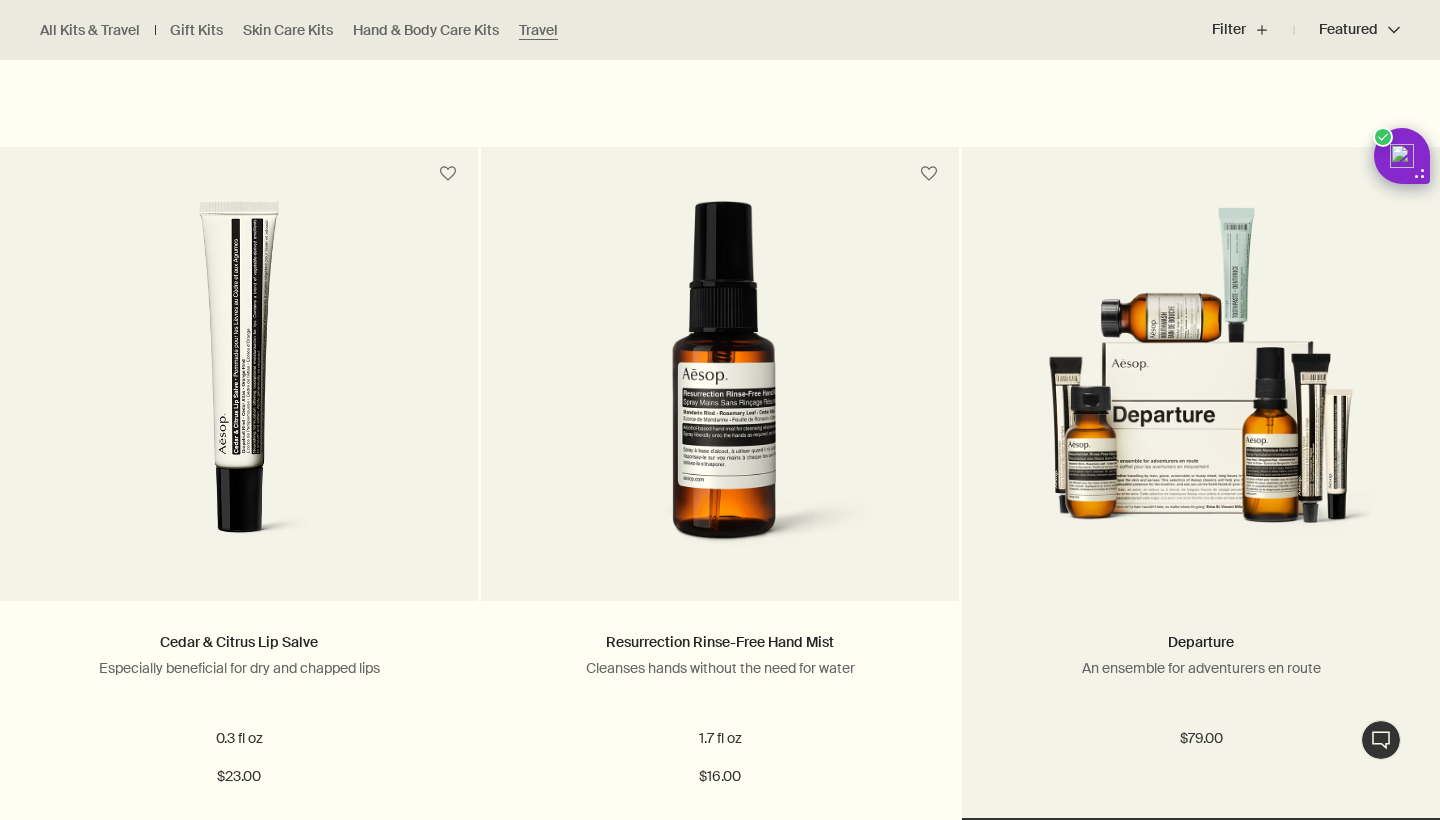 click at bounding box center (1201, 388) 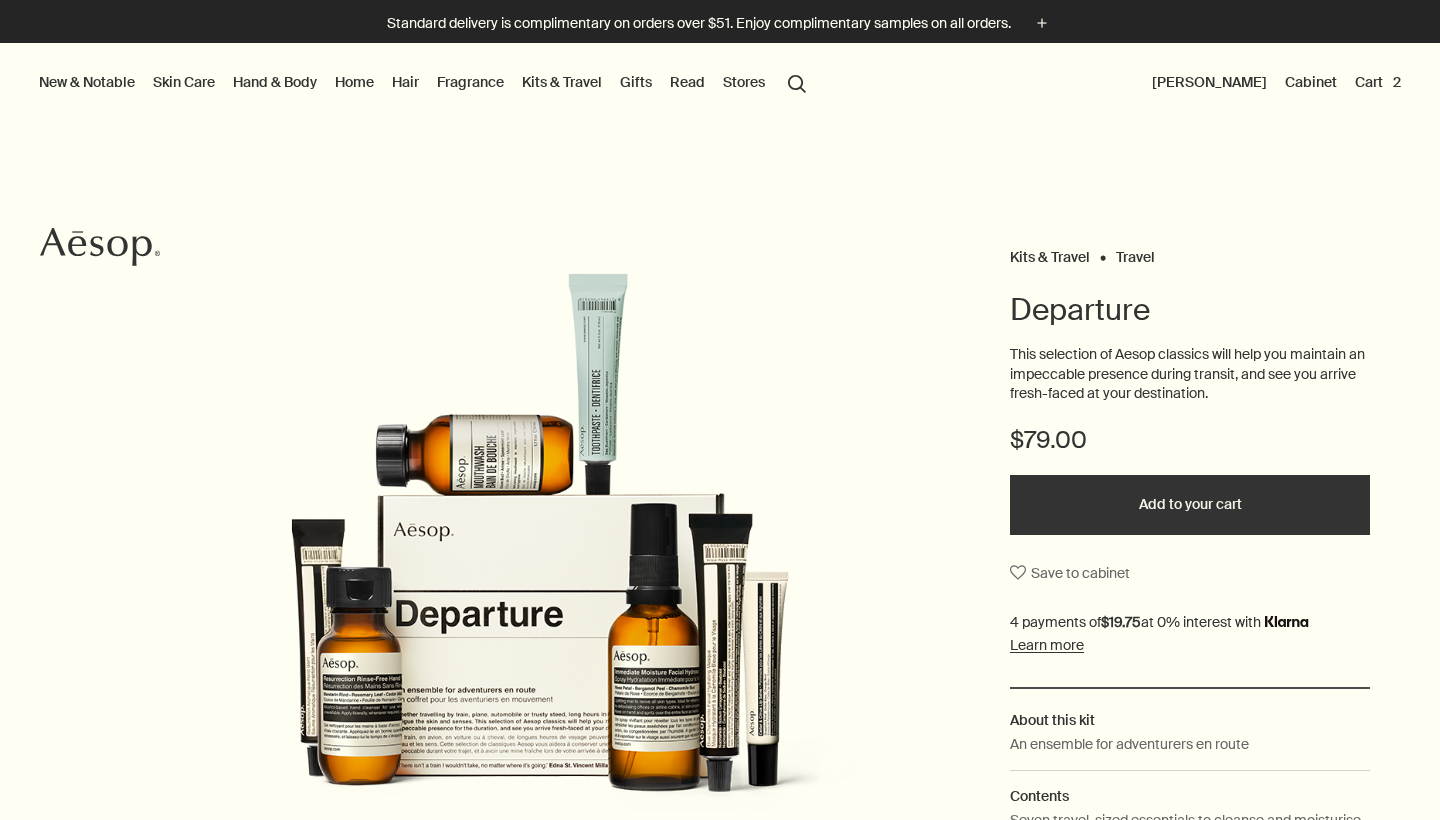 scroll, scrollTop: 0, scrollLeft: 0, axis: both 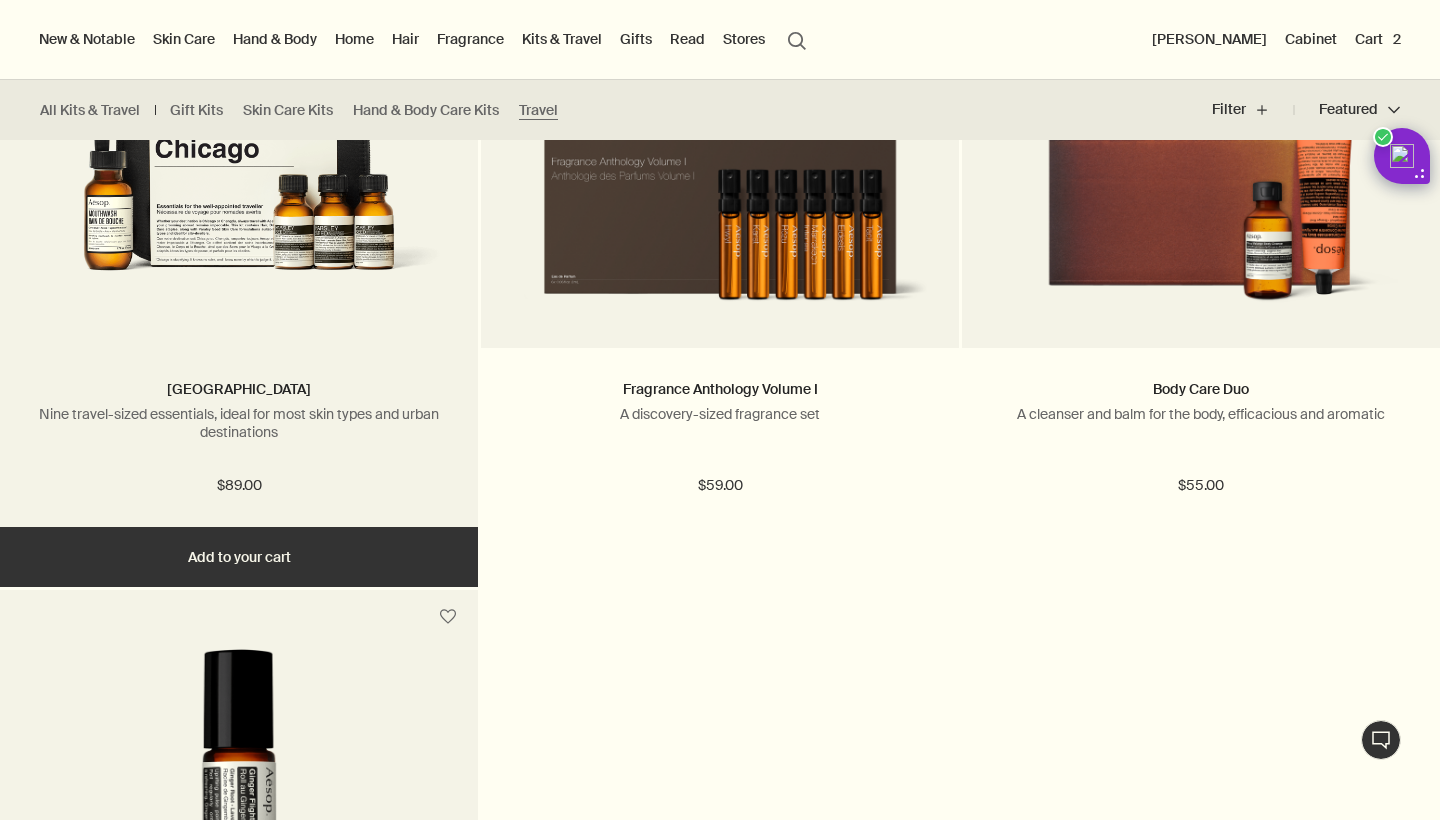 click on "Add Add to your cart" at bounding box center [239, 557] 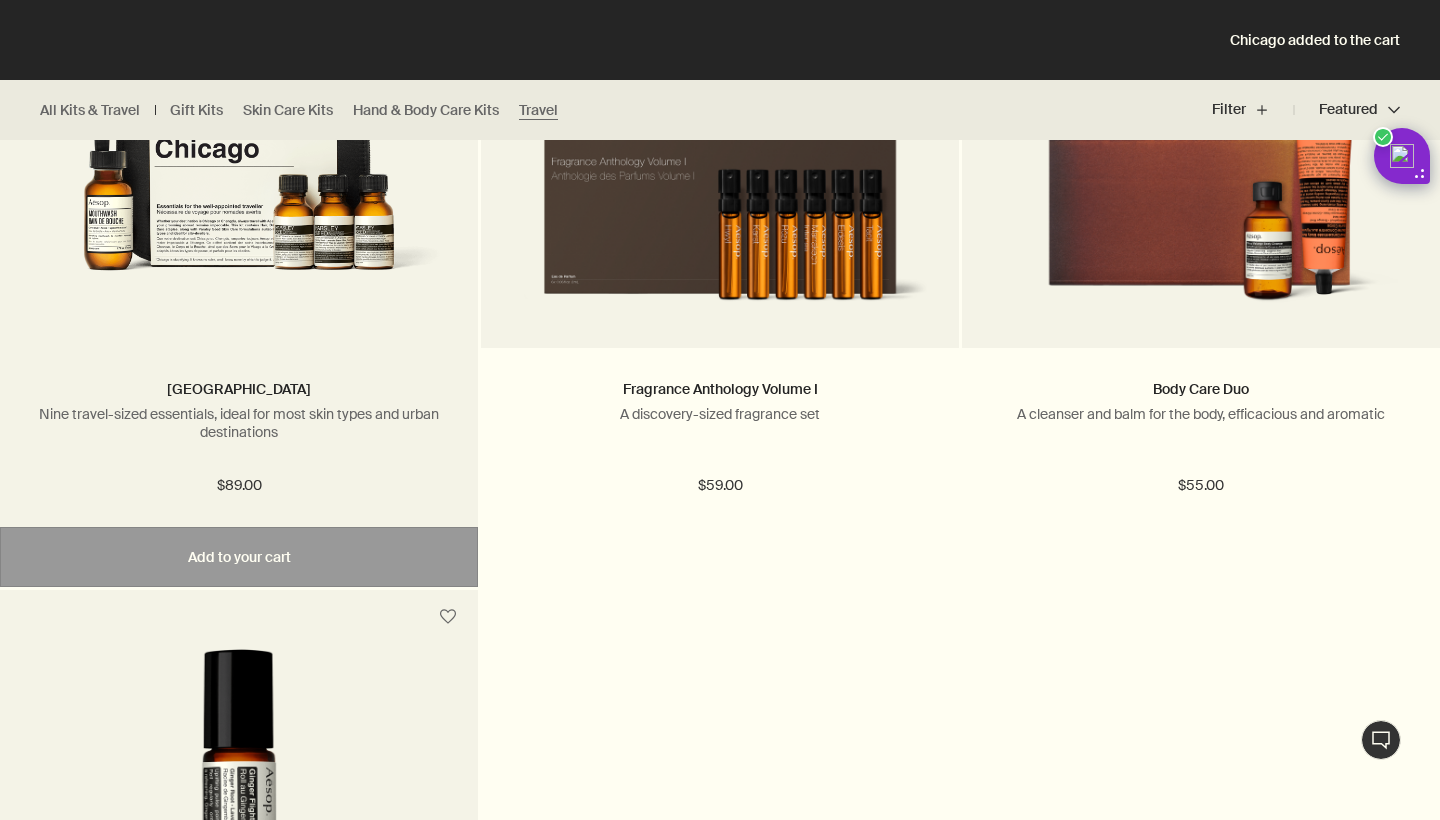 click on "Chicago Nine travel-sized essentials, ideal for most skin types and urban destinations $89.00" at bounding box center [239, 437] 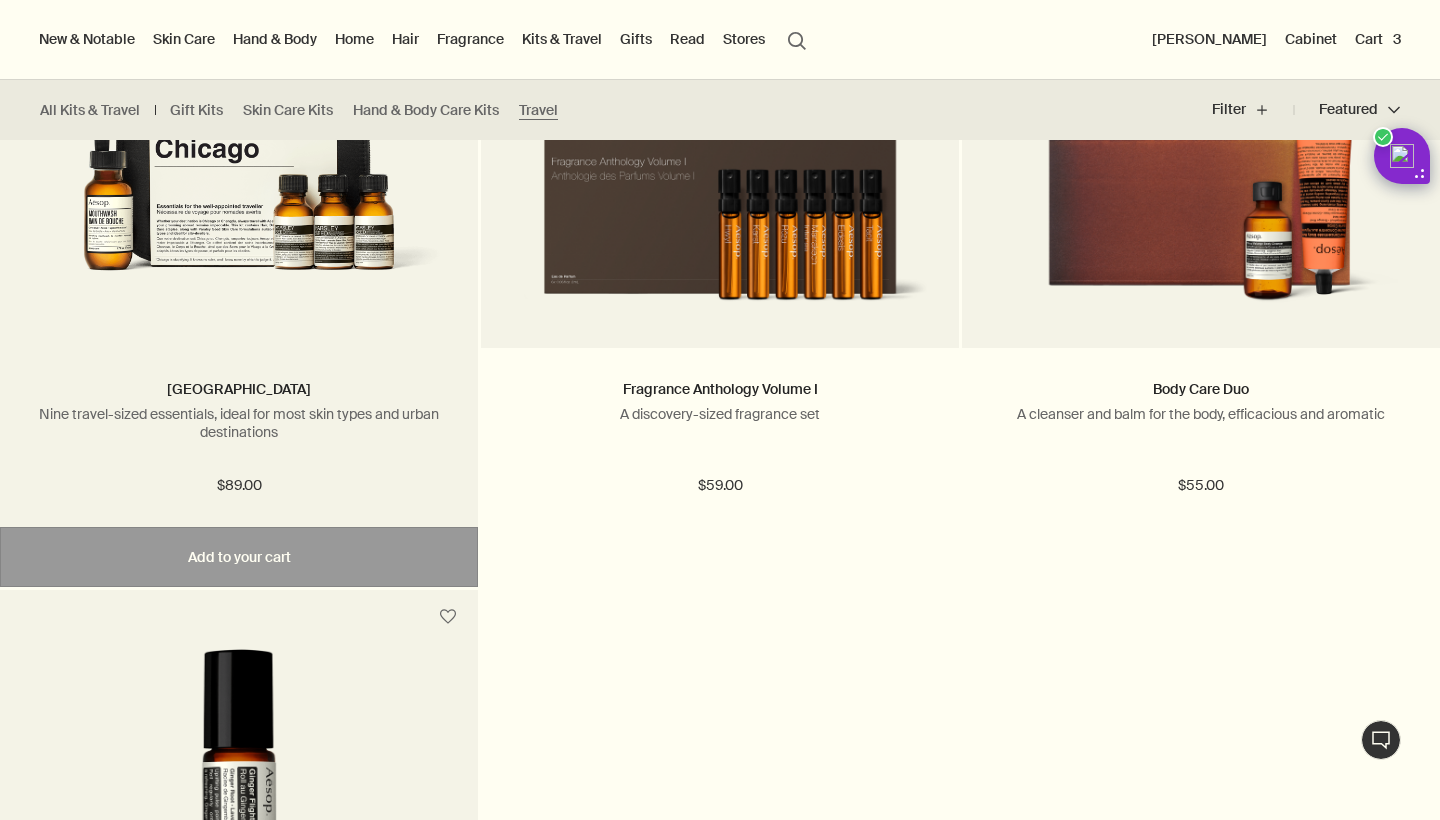 click at bounding box center (239, 148) 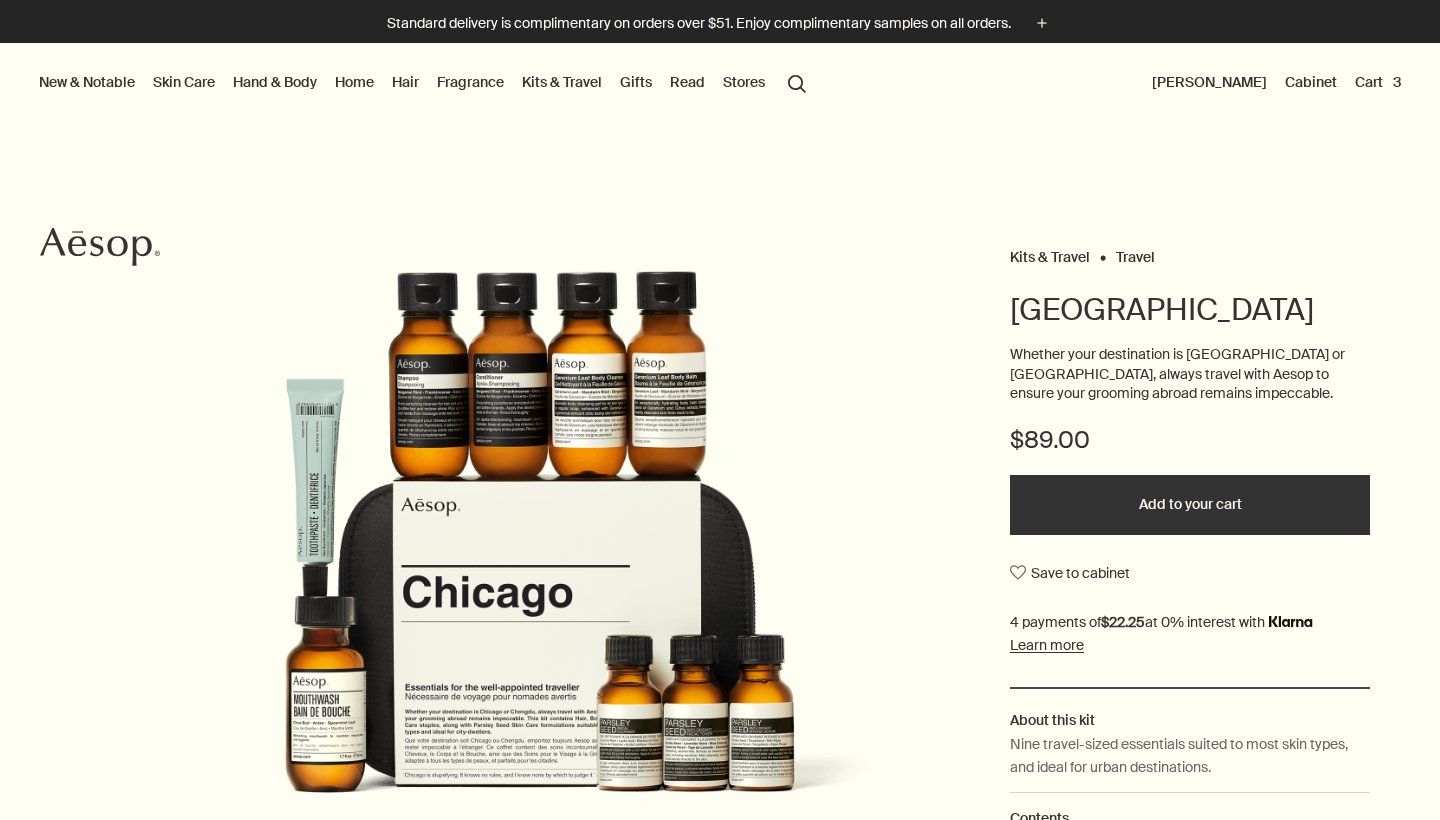 scroll, scrollTop: 0, scrollLeft: 0, axis: both 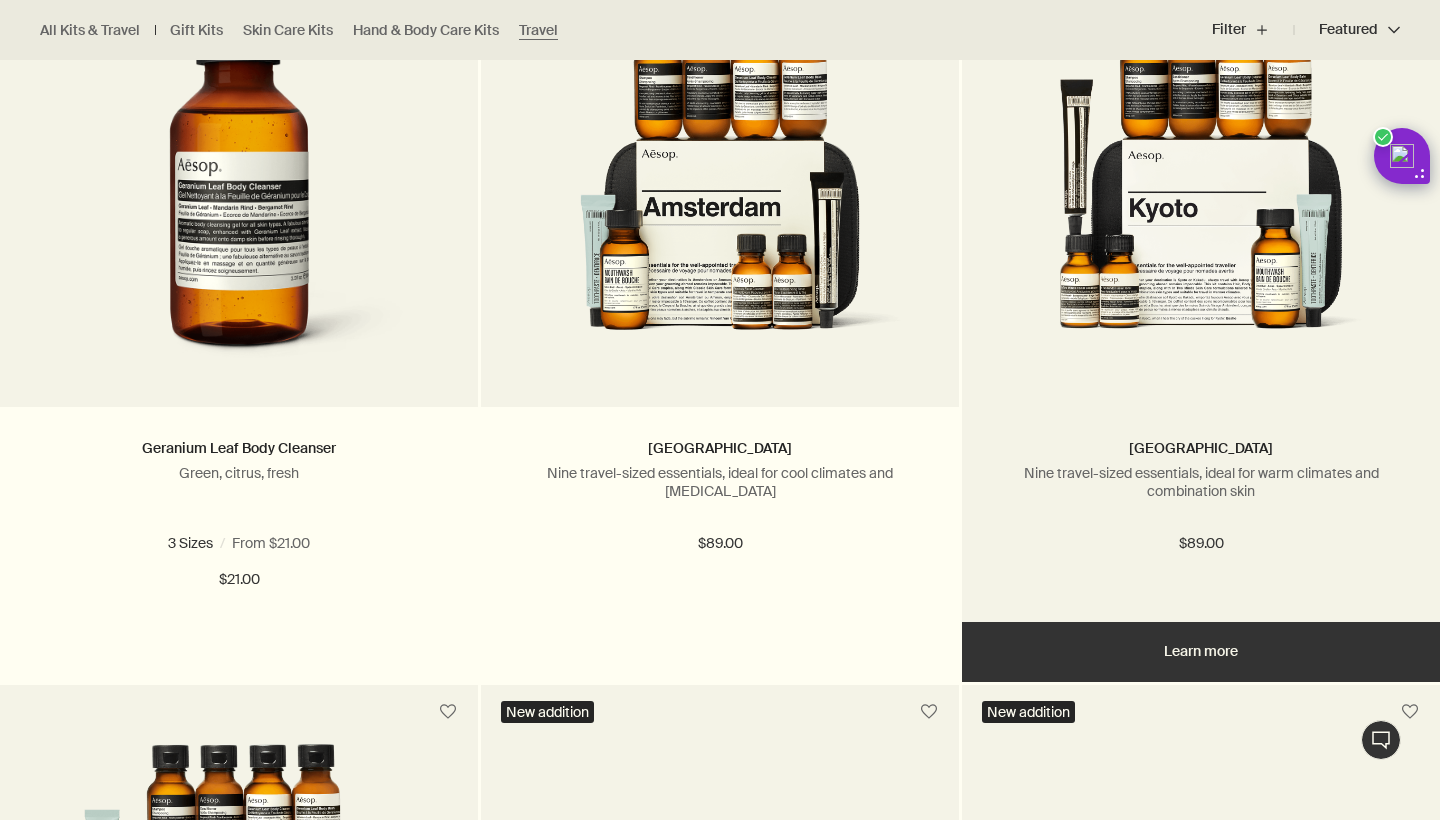 click at bounding box center [1201, 194] 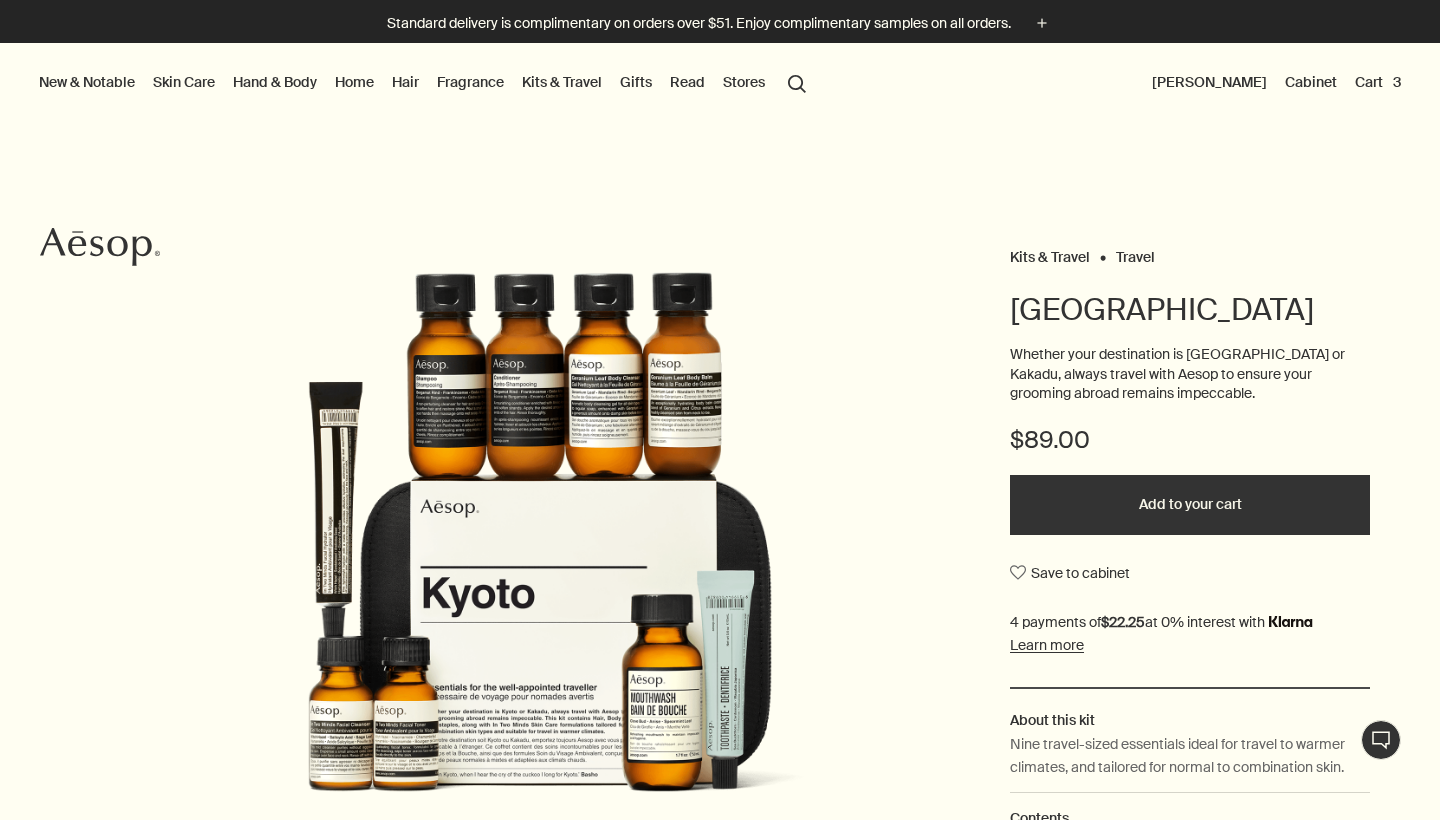 scroll, scrollTop: 0, scrollLeft: 0, axis: both 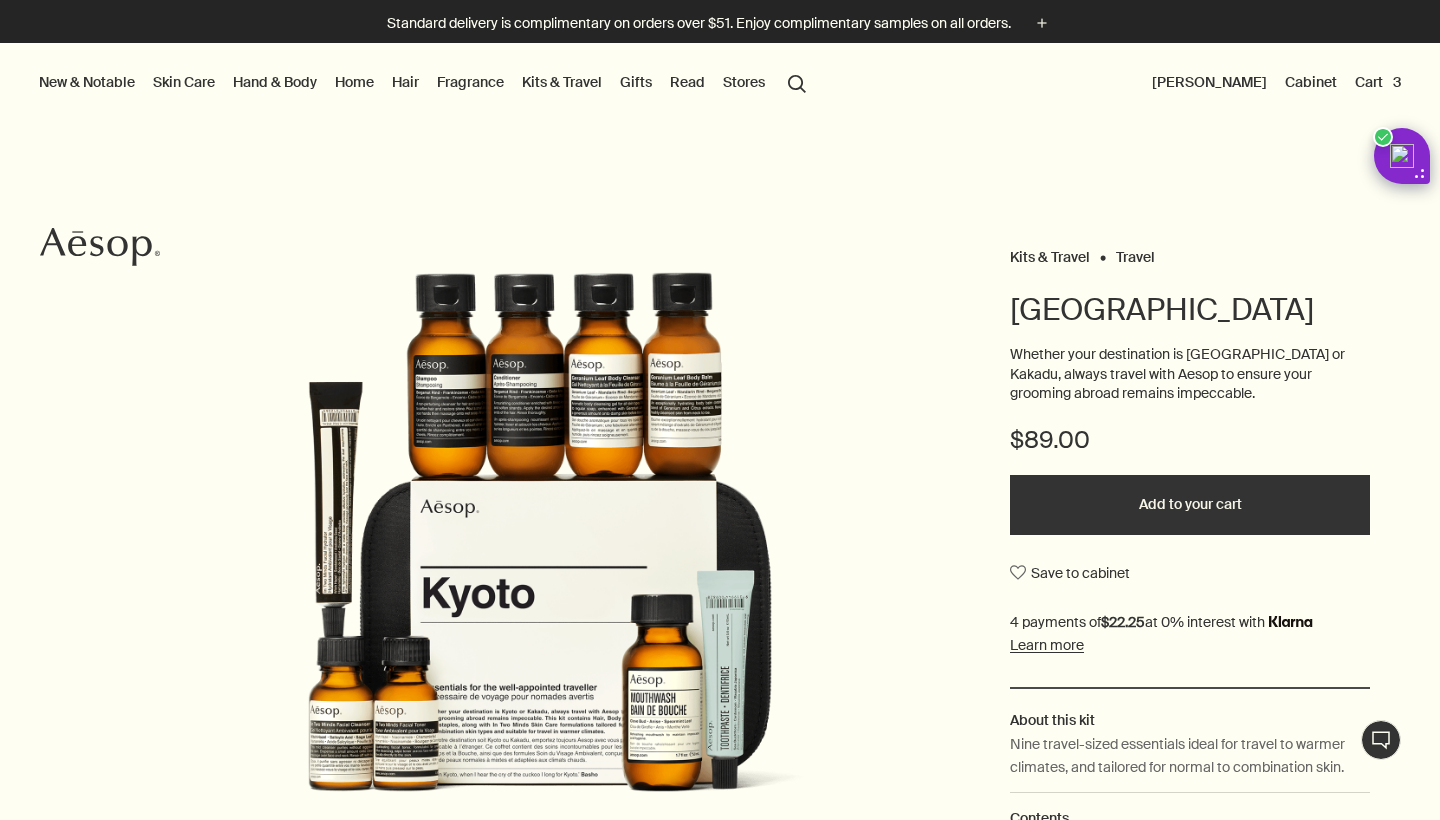 click on "Add to your cart" at bounding box center [1190, 505] 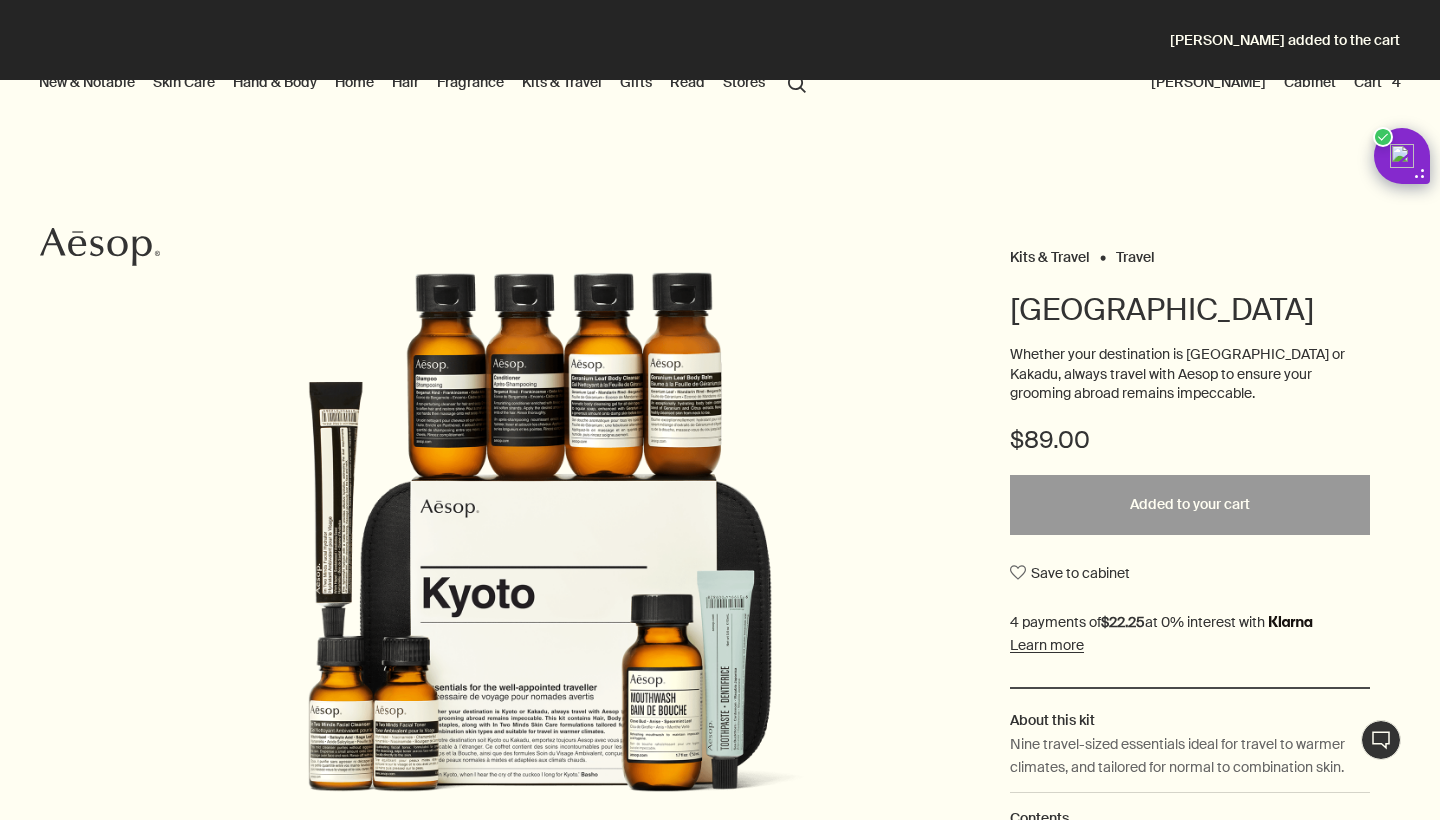 click on "Cart 4" at bounding box center (1377, 82) 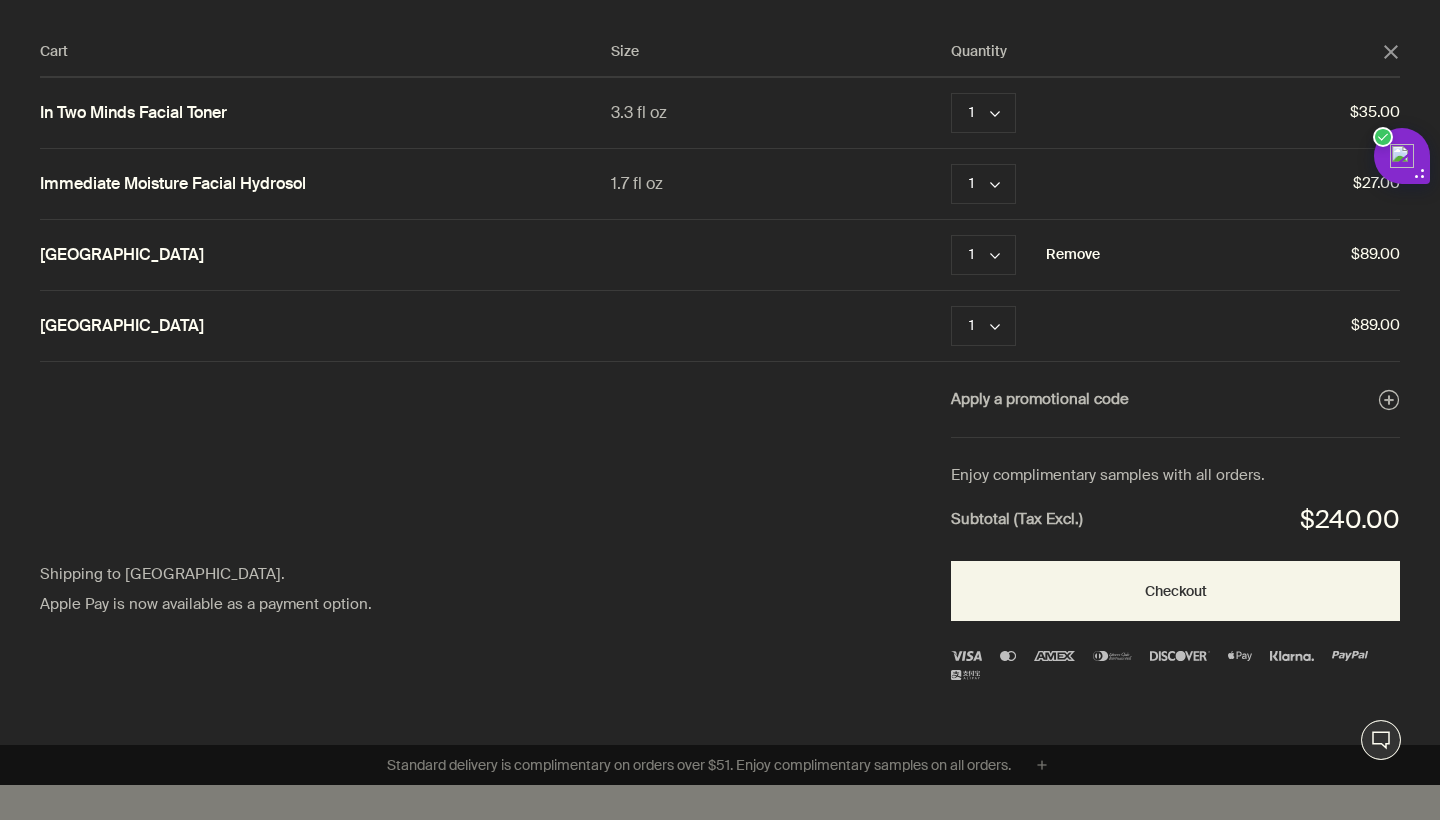 click on "Remove" at bounding box center [1073, 255] 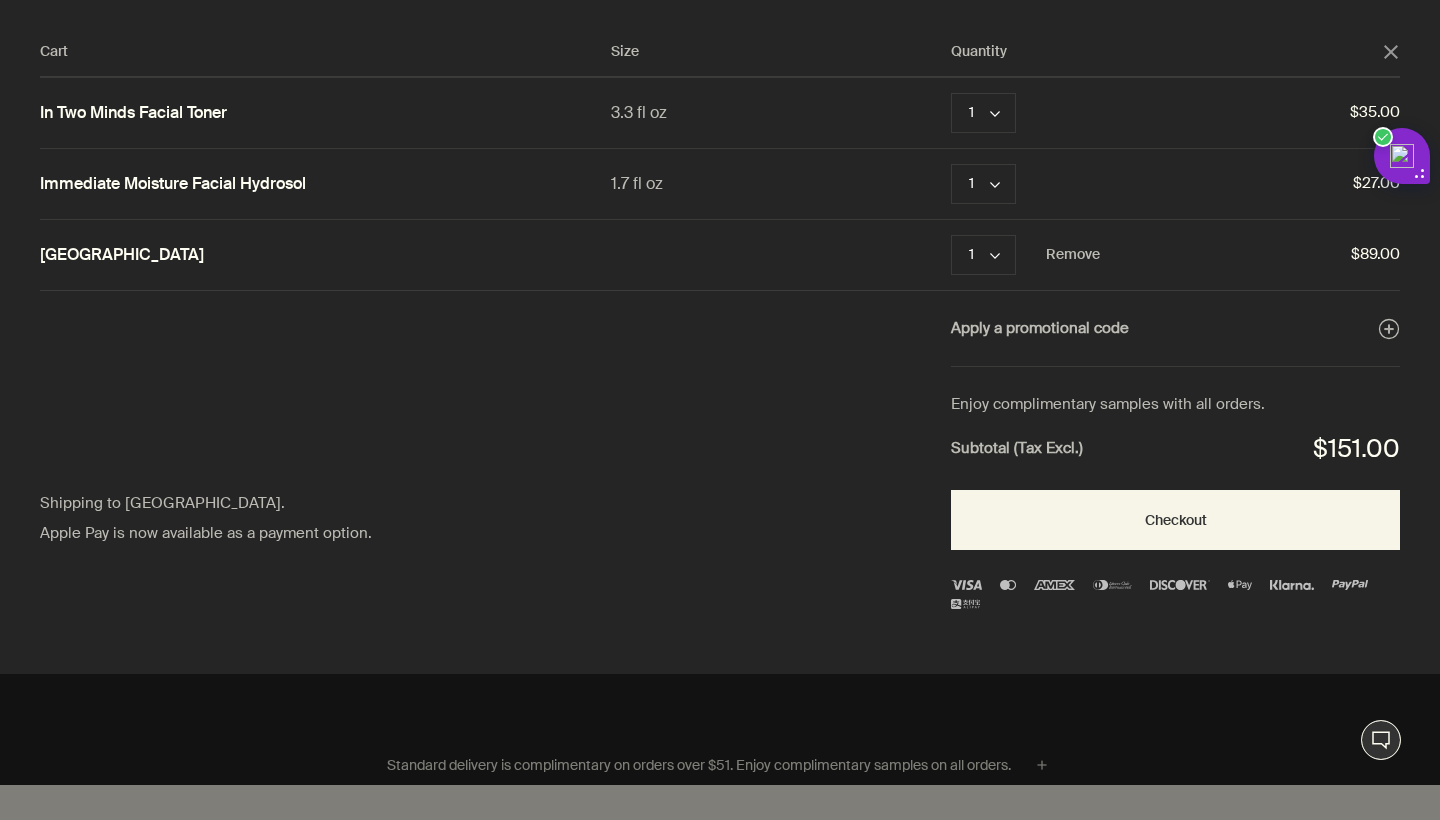 click on "close" at bounding box center [1391, 52] 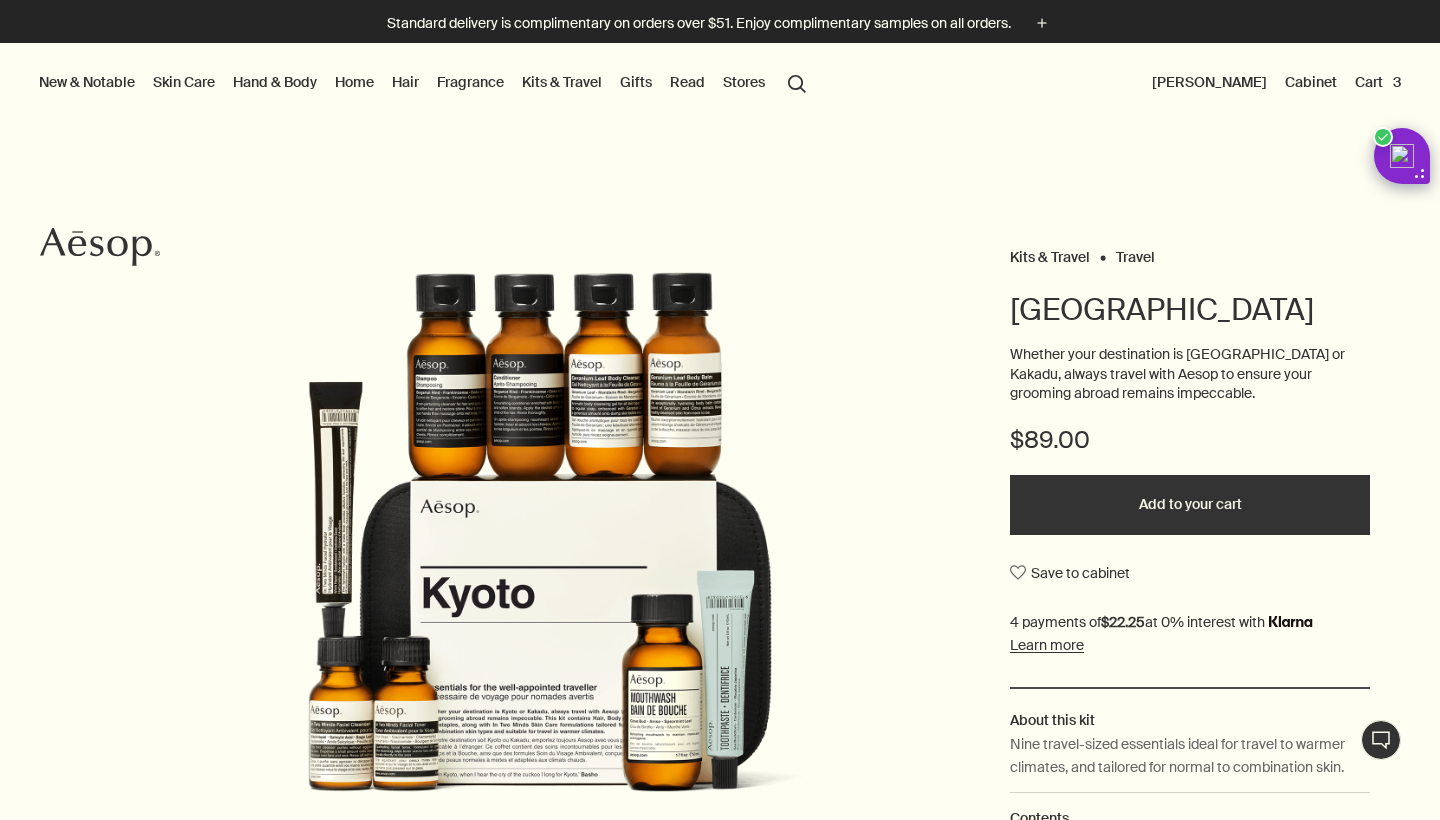 scroll, scrollTop: 0, scrollLeft: 0, axis: both 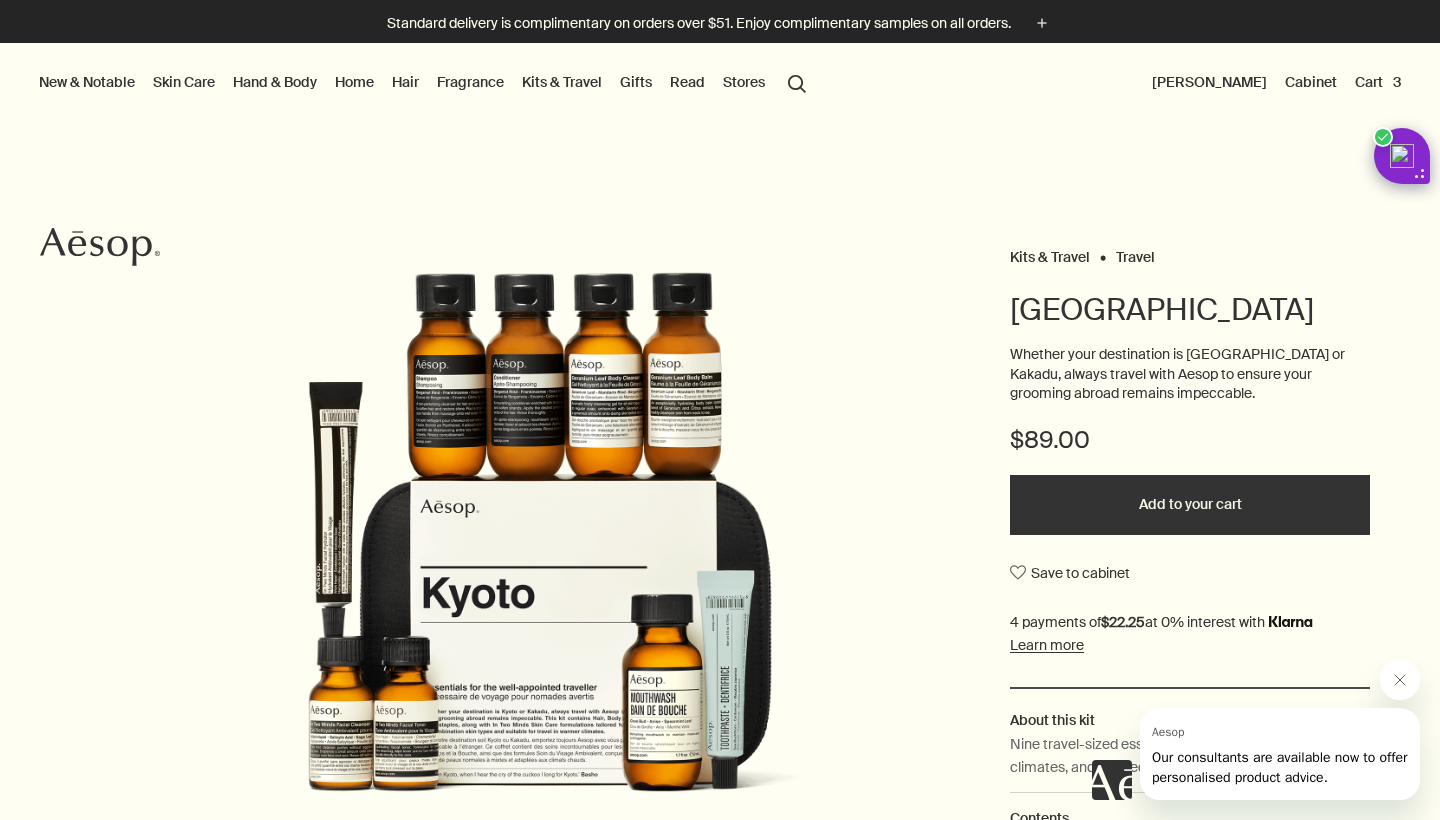 click on "Home Discover Home   rightArrow Room Sprays Incense Candles Oil Burner Blends Design Objects Bathroom Deodorisers & Pets See all Home New additions Sarashina Aromatique Incense Kagerou Aromatique Incense Murasaki Aromatique Incense" at bounding box center (354, 83) 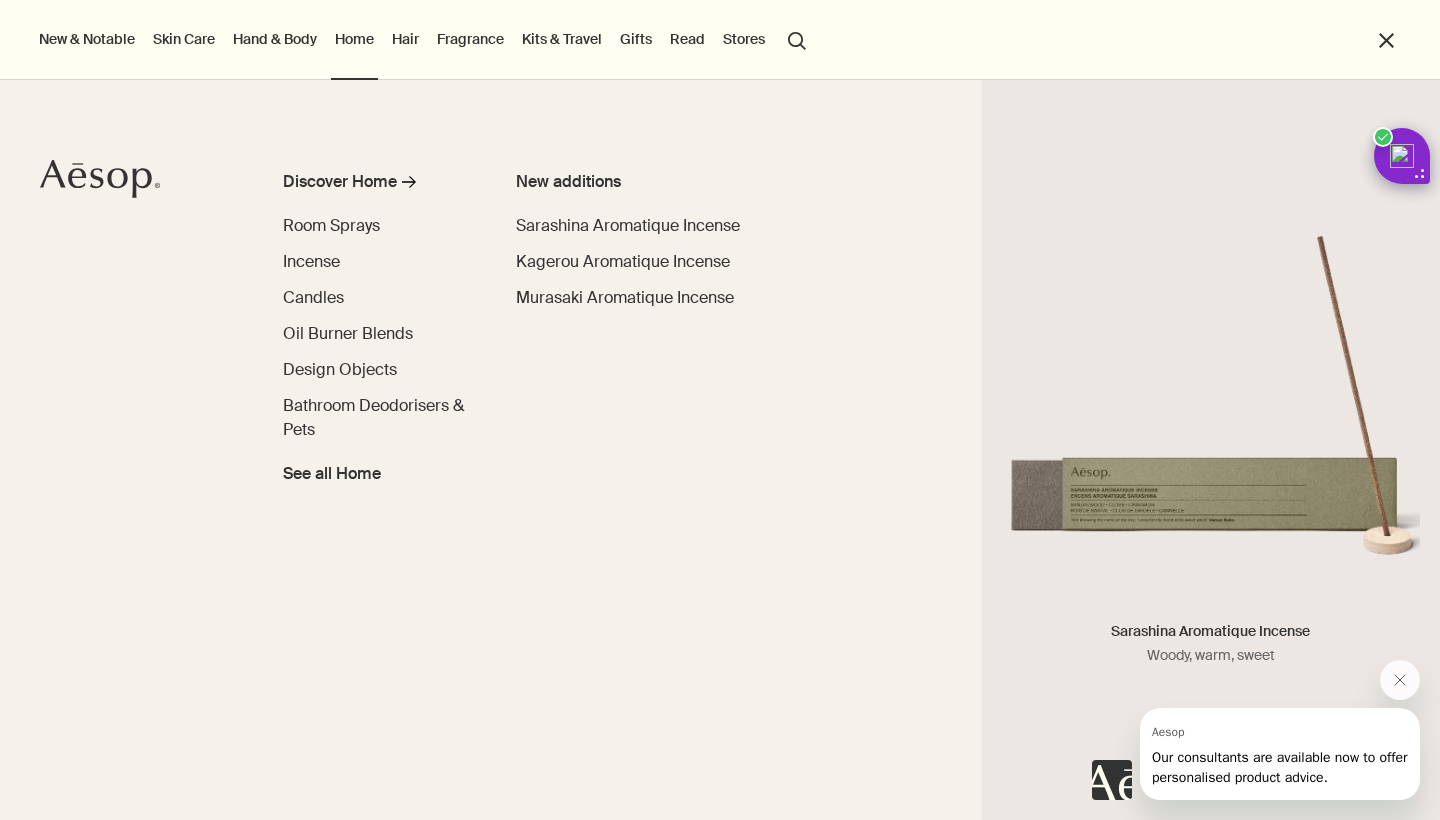 click on "close" at bounding box center (1386, 40) 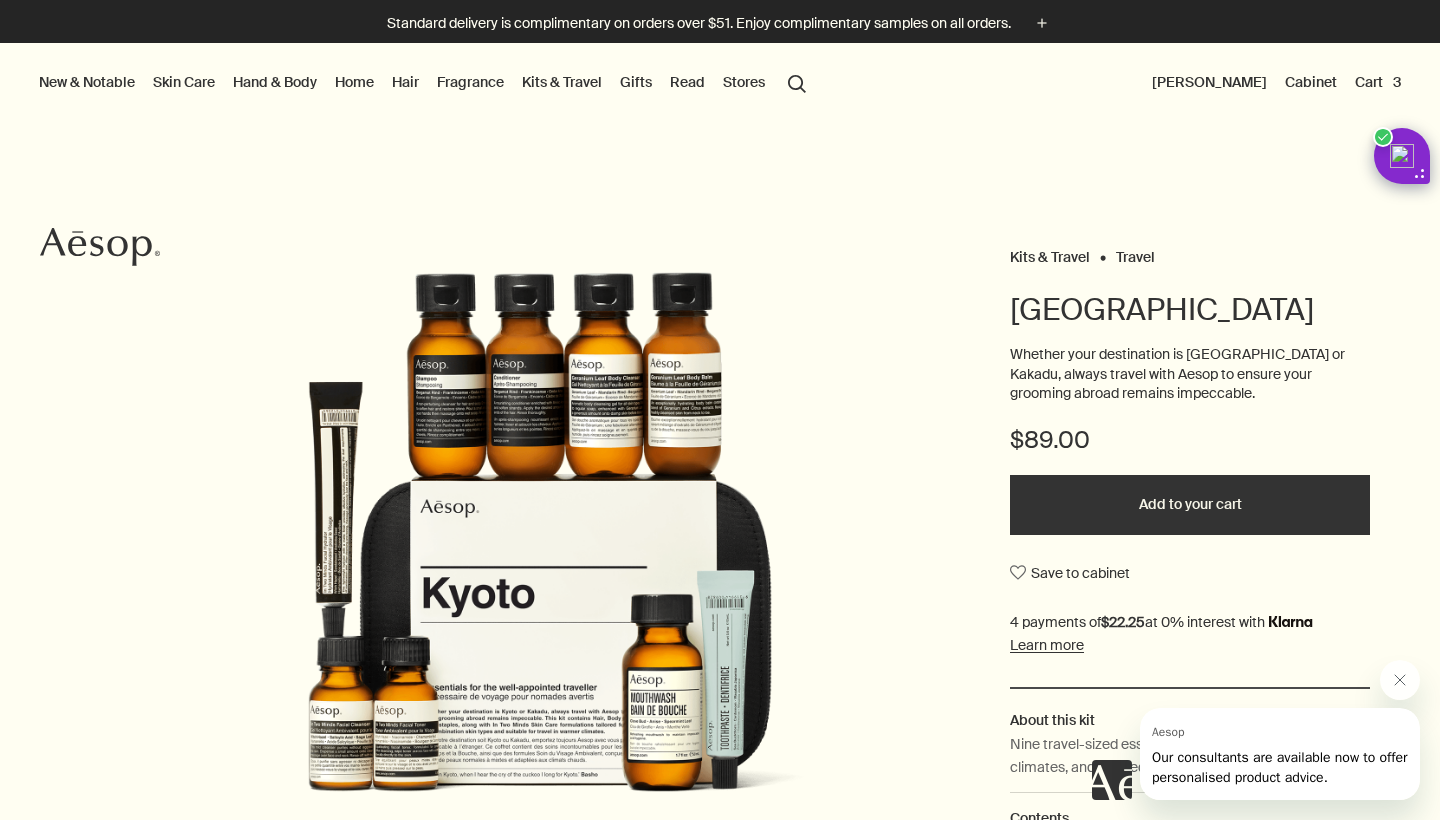 click on "Cart 3" at bounding box center (1378, 82) 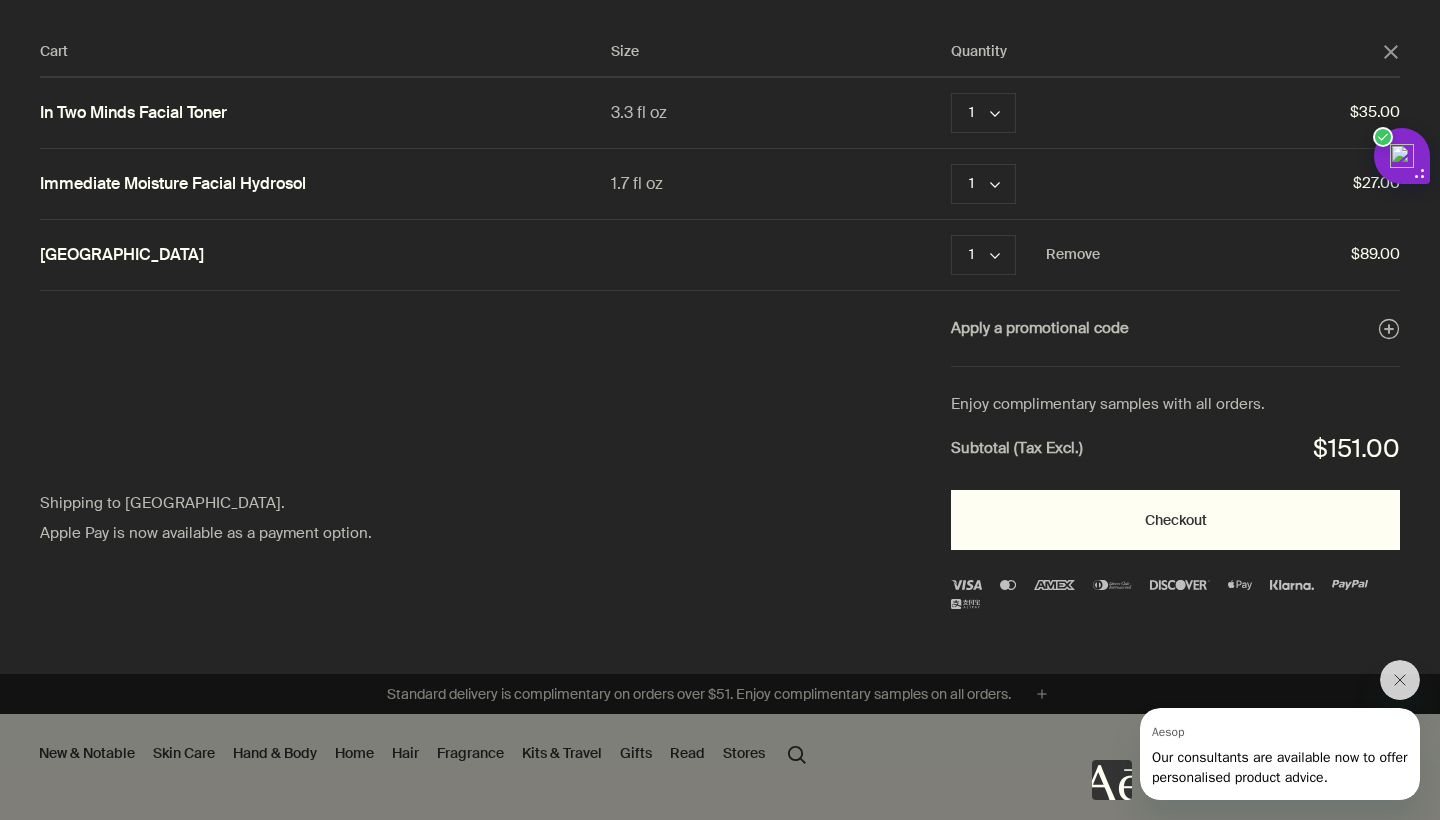 click on "Checkout" at bounding box center (1175, 520) 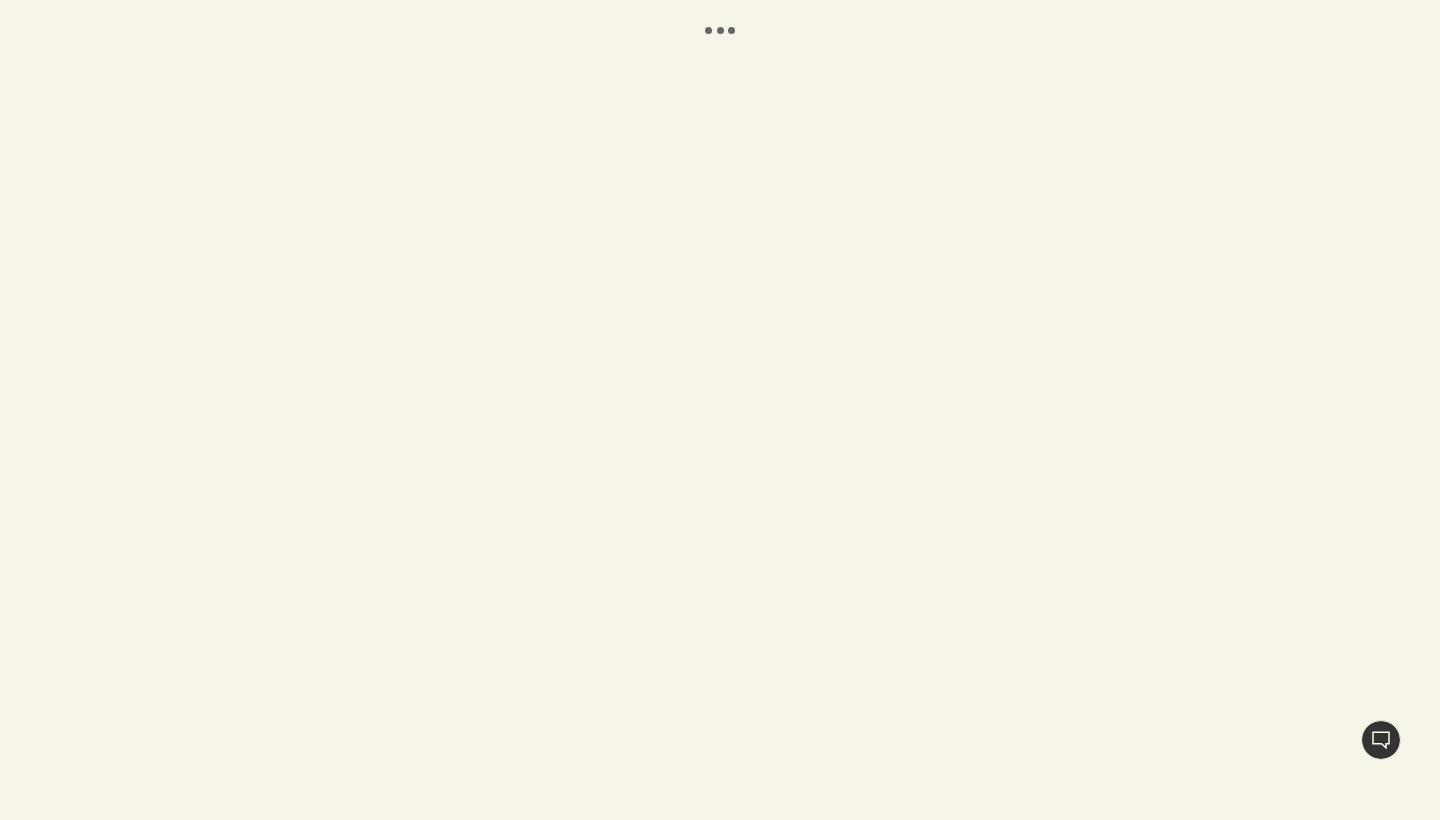 scroll, scrollTop: 0, scrollLeft: 0, axis: both 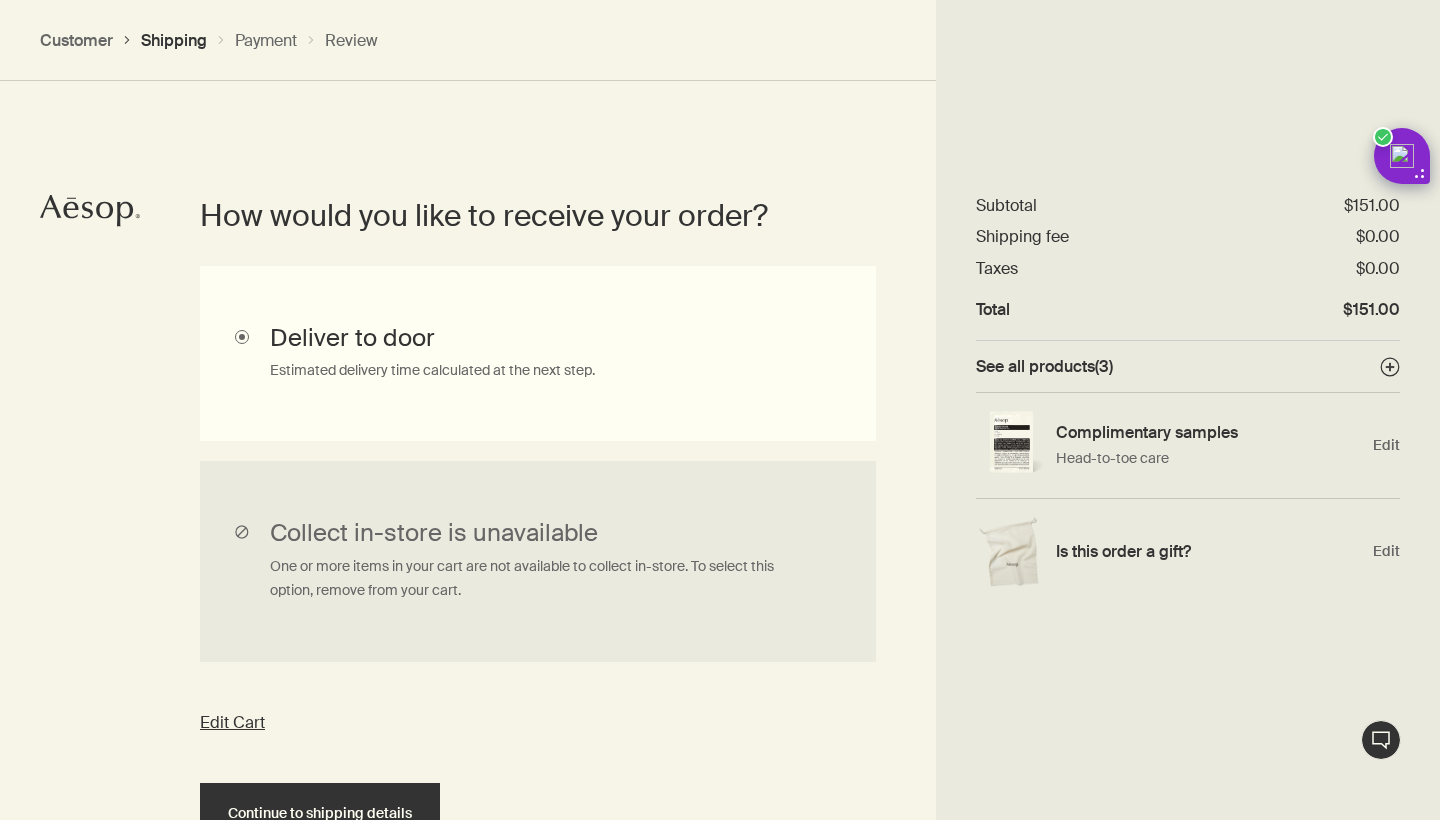 click on "Deliver to door Estimated delivery time calculated at the next step." at bounding box center (538, 353) 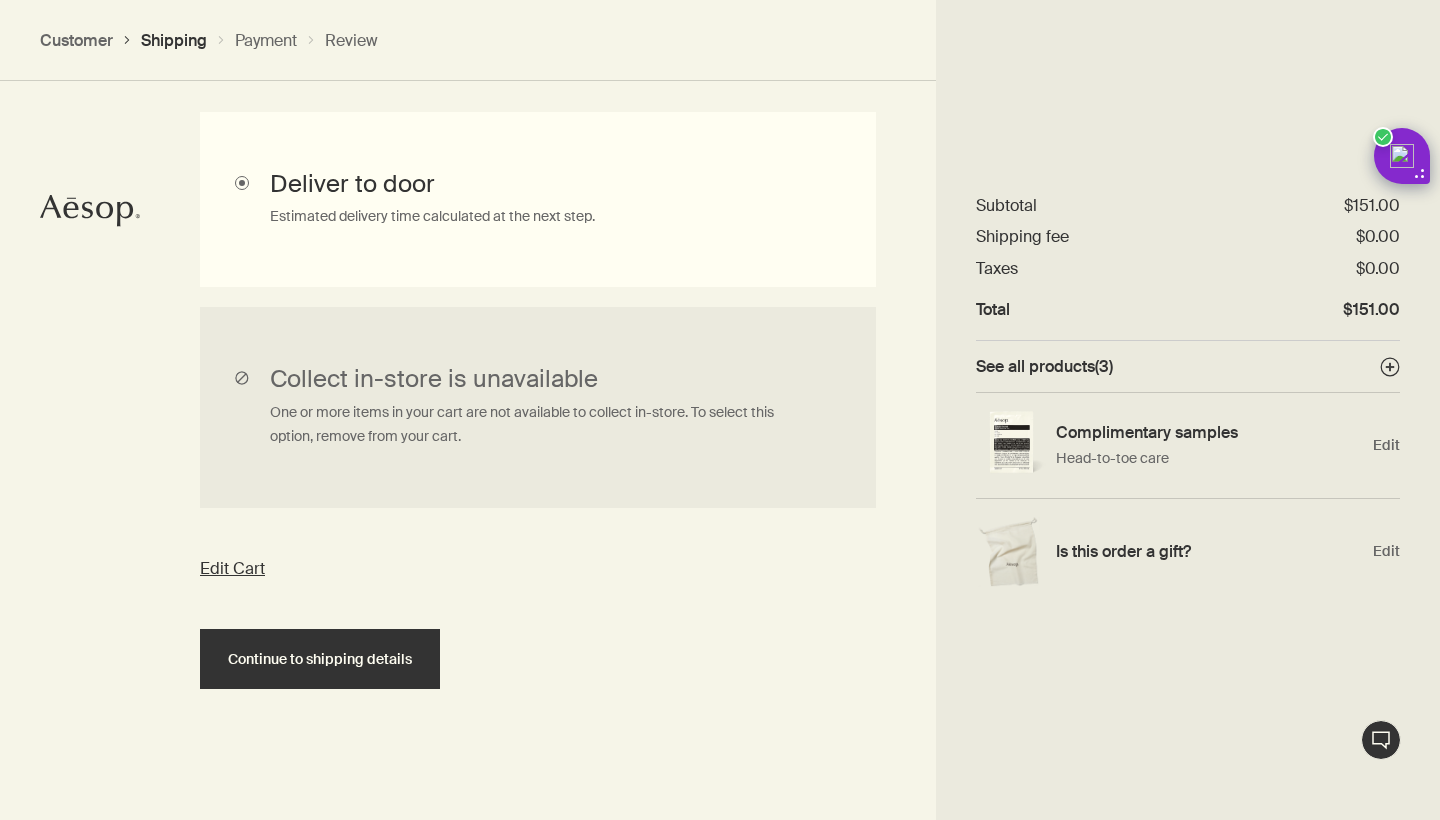 scroll, scrollTop: 600, scrollLeft: 0, axis: vertical 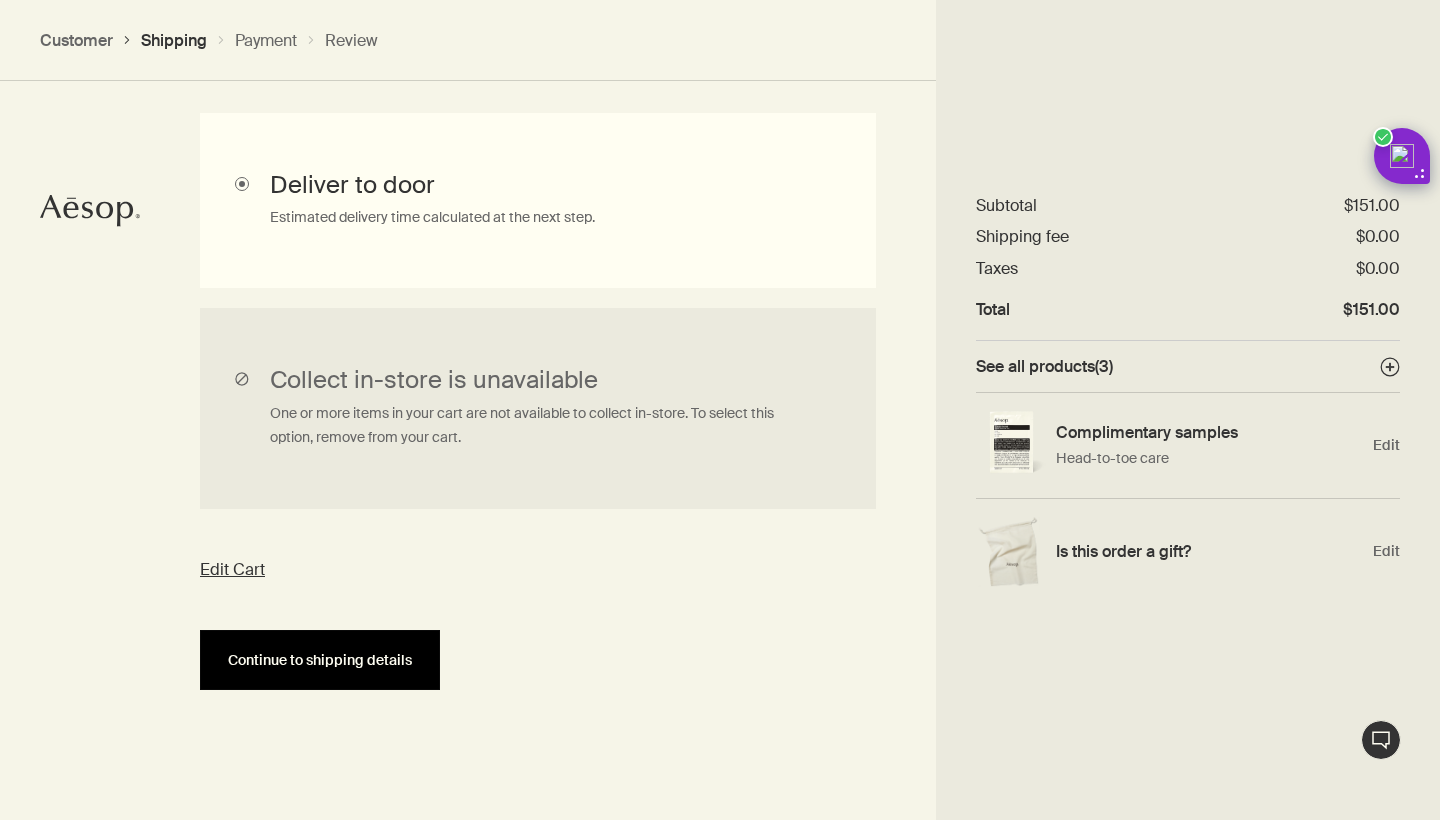 click on "Continue to shipping details" at bounding box center (320, 660) 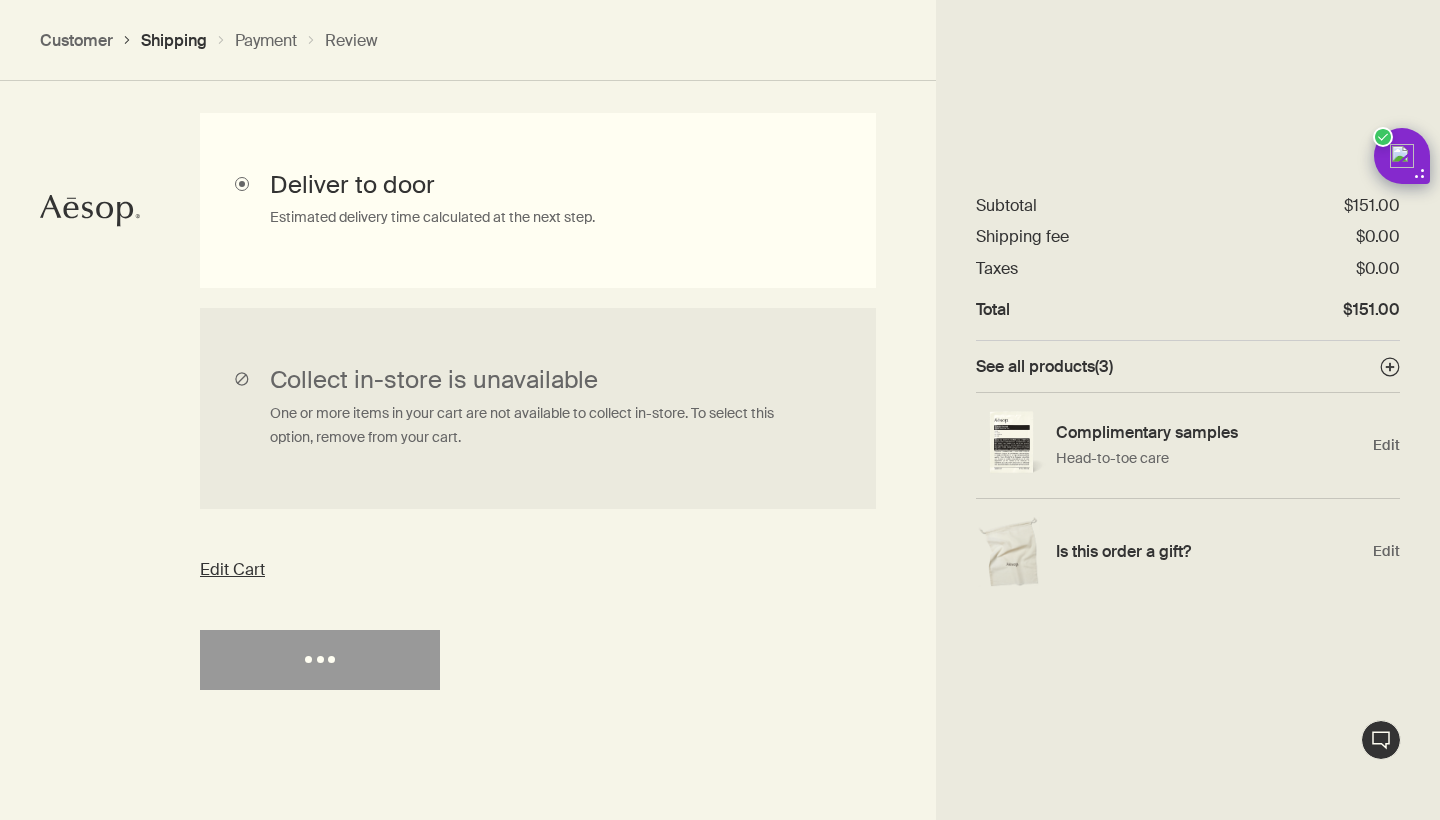 select on "US" 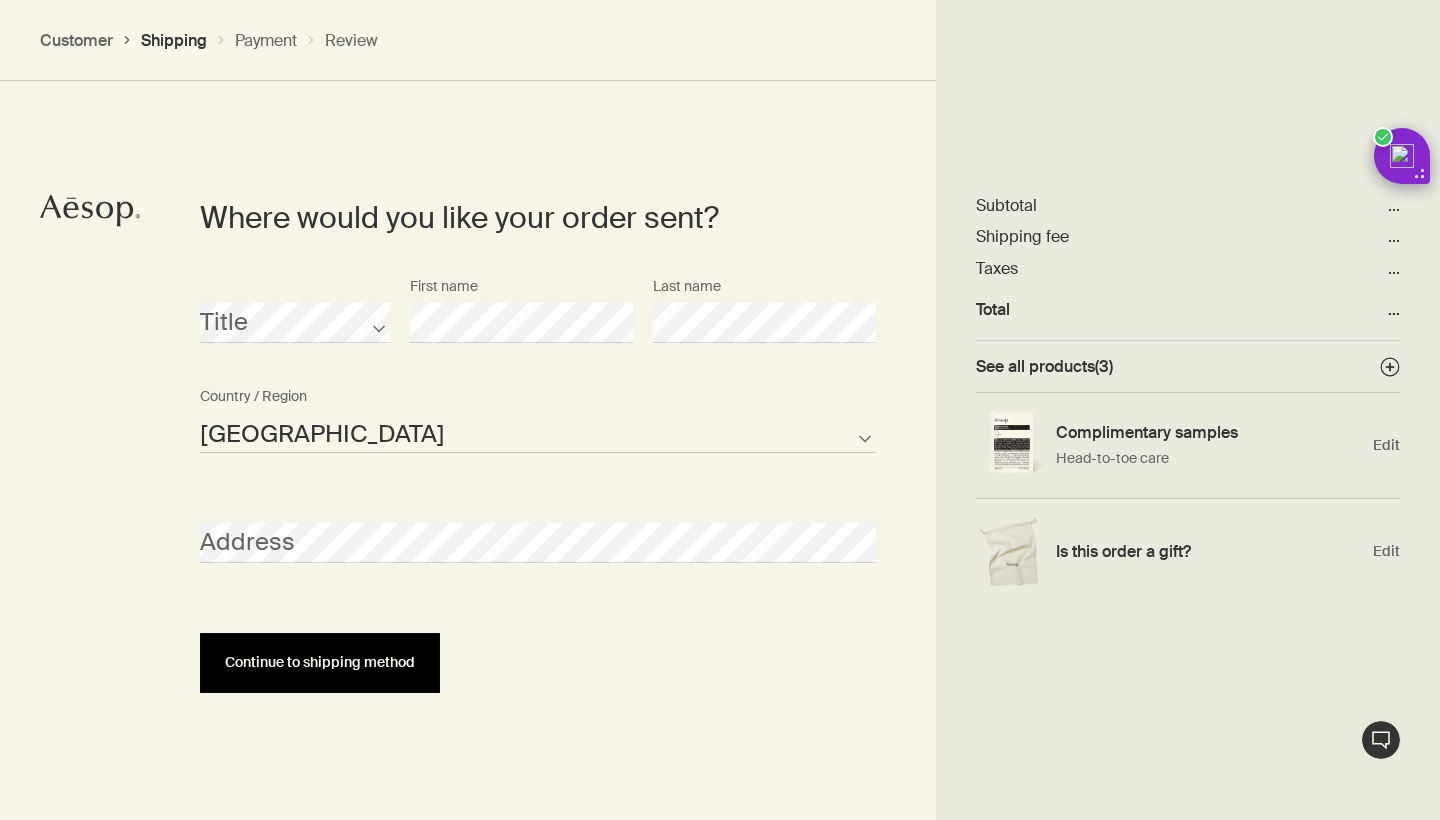 scroll, scrollTop: 863, scrollLeft: 0, axis: vertical 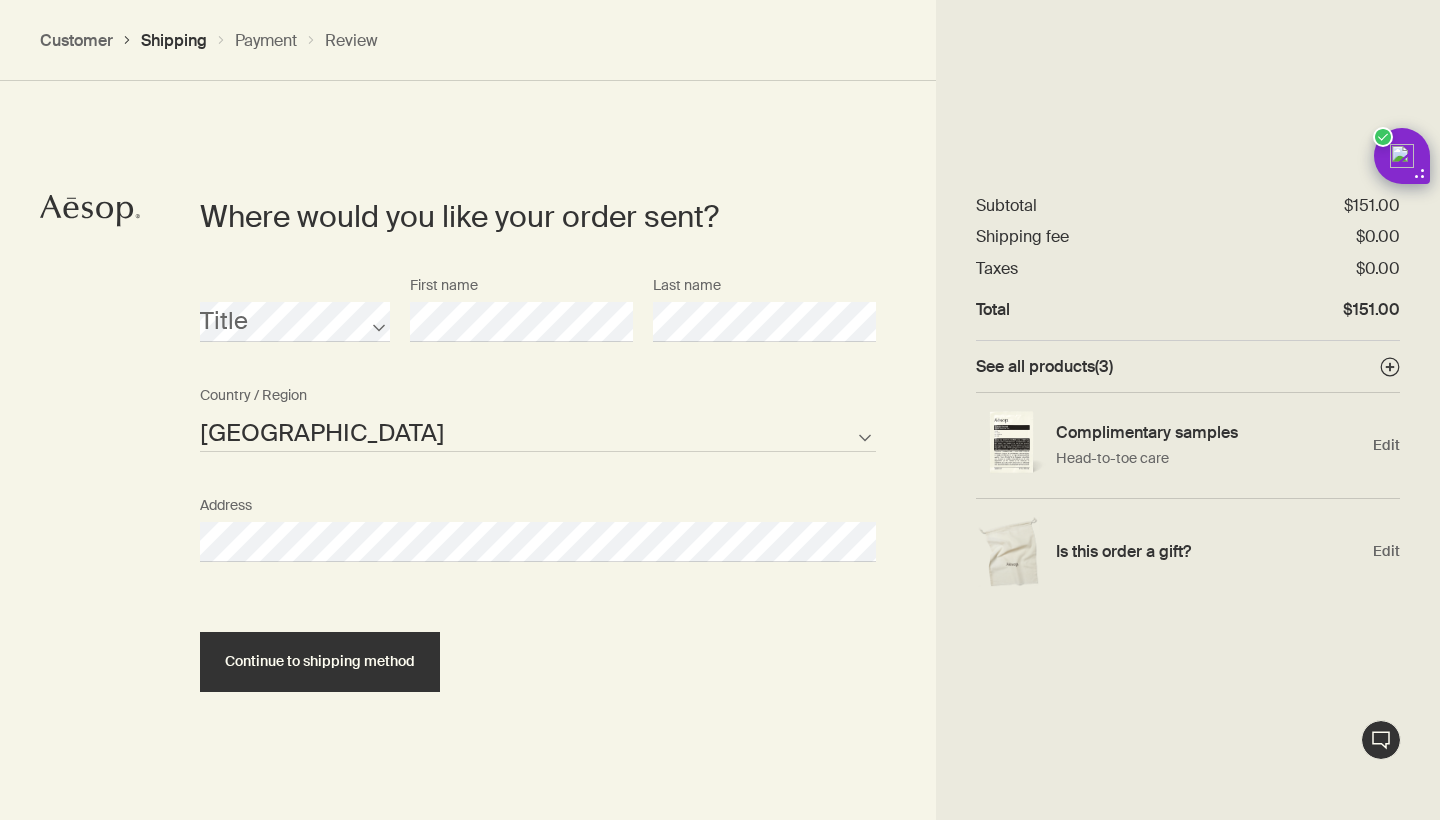 select on "US" 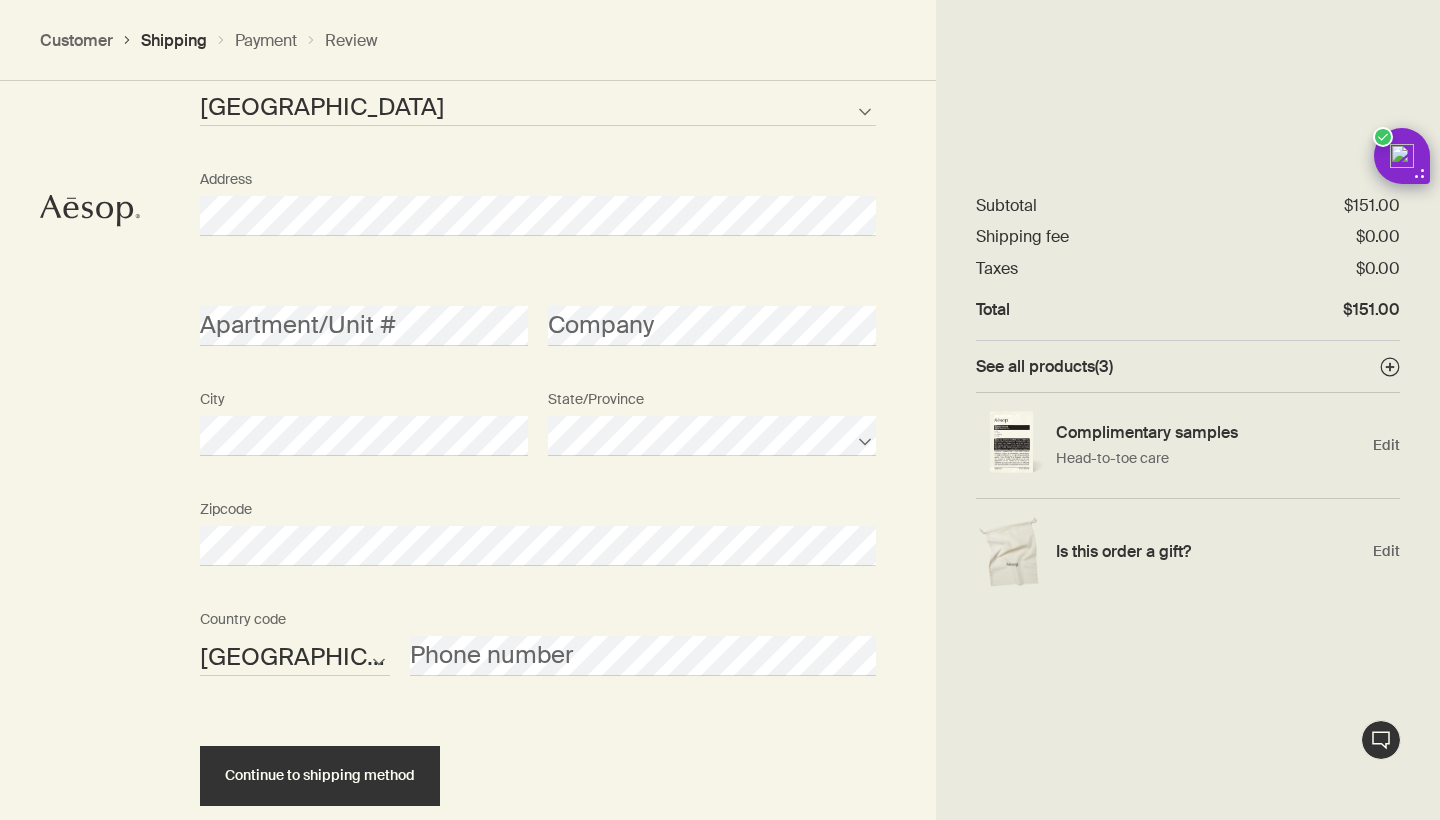 scroll, scrollTop: 1193, scrollLeft: 0, axis: vertical 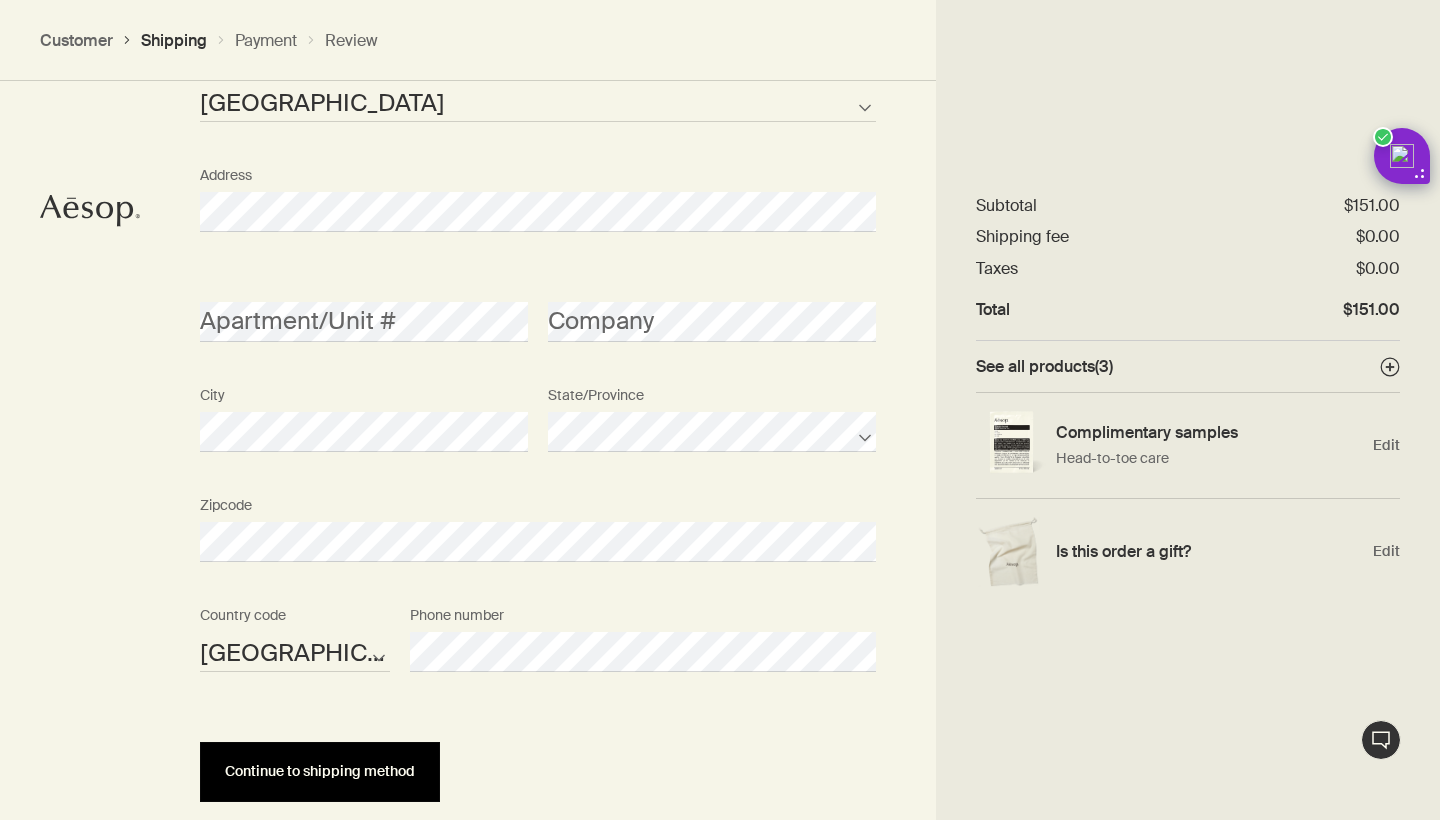 click on "Continue to shipping method" at bounding box center [320, 772] 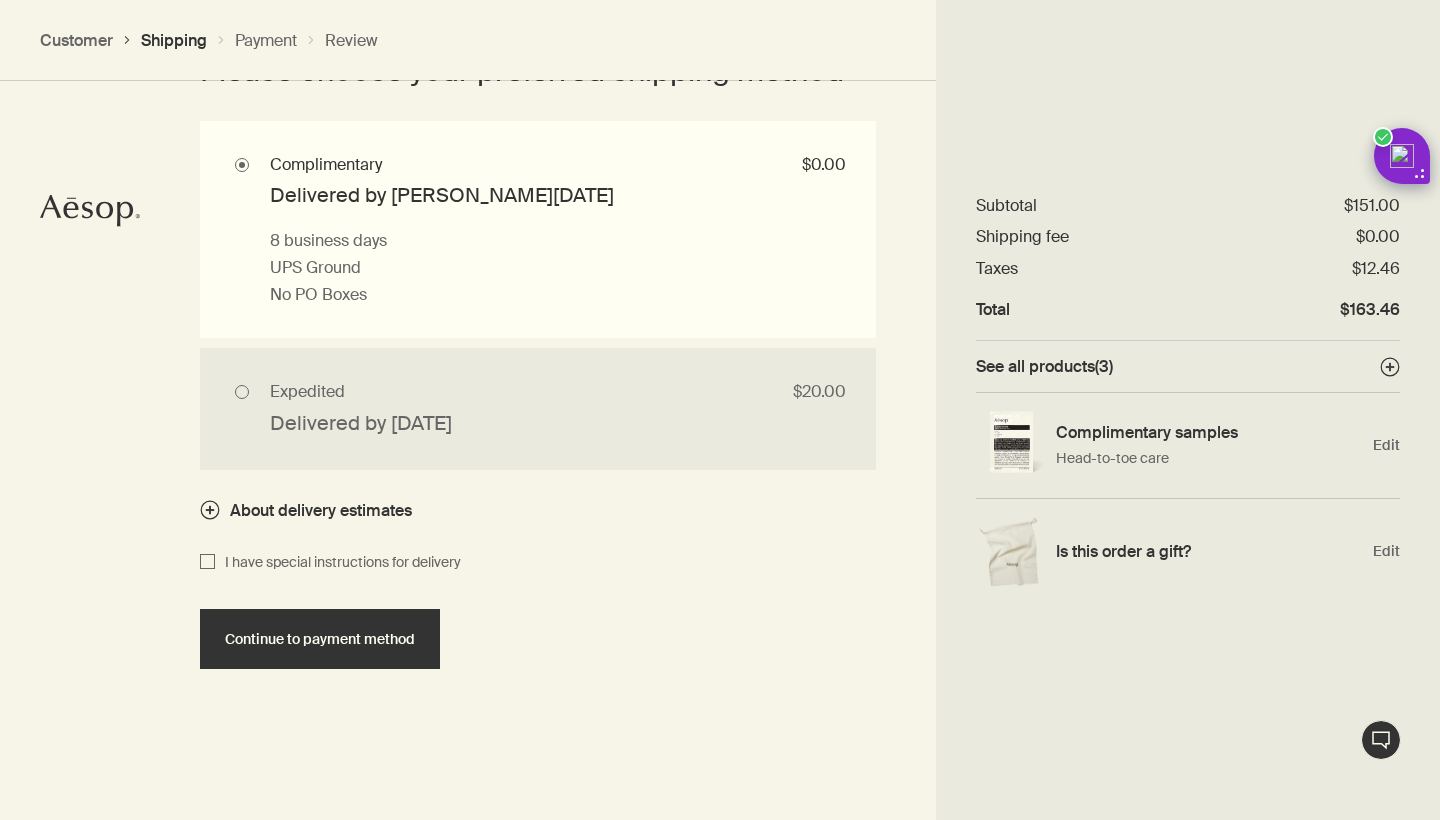 scroll, scrollTop: 1880, scrollLeft: 0, axis: vertical 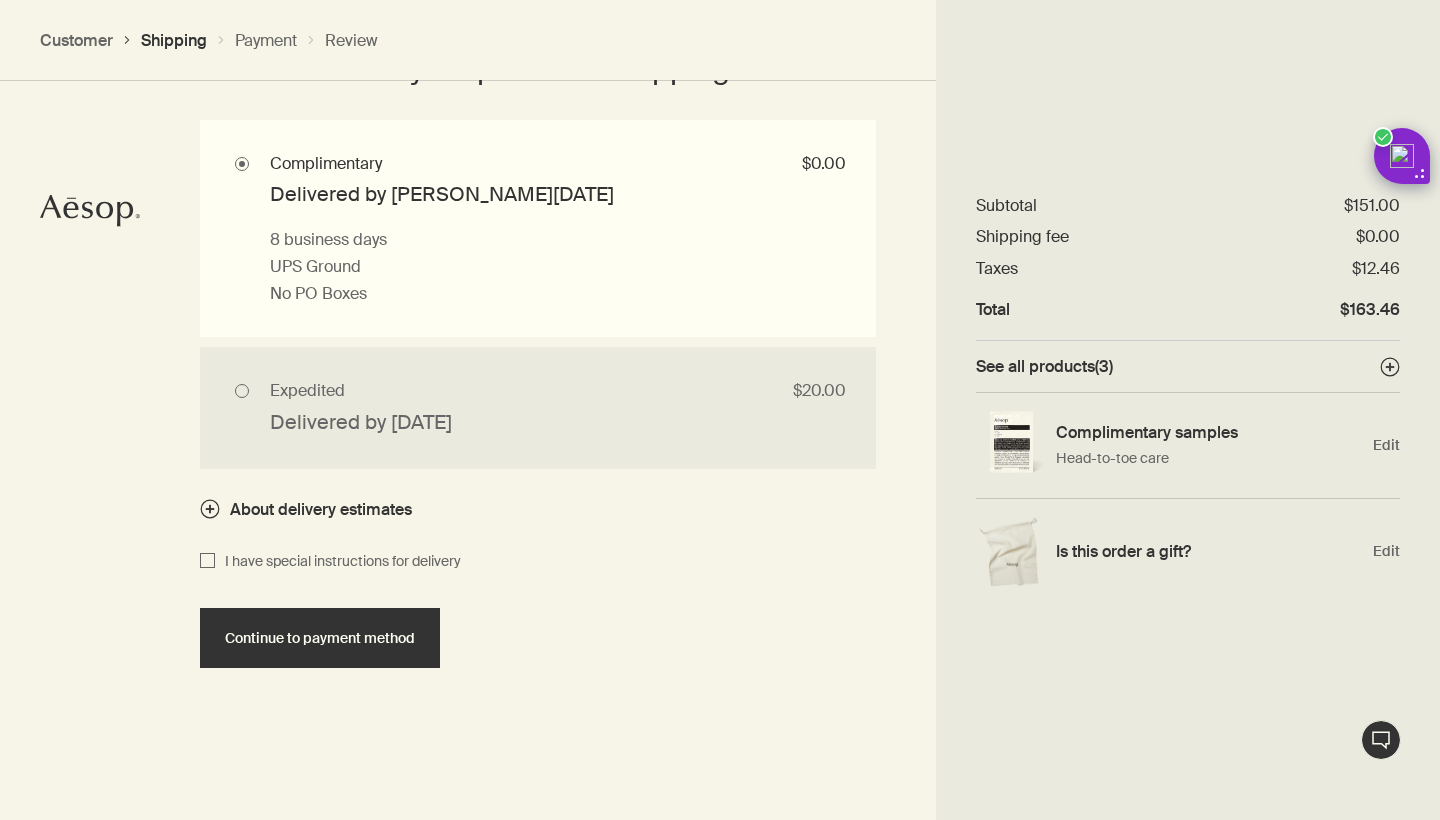 click on "I have special instructions for delivery" at bounding box center (338, 562) 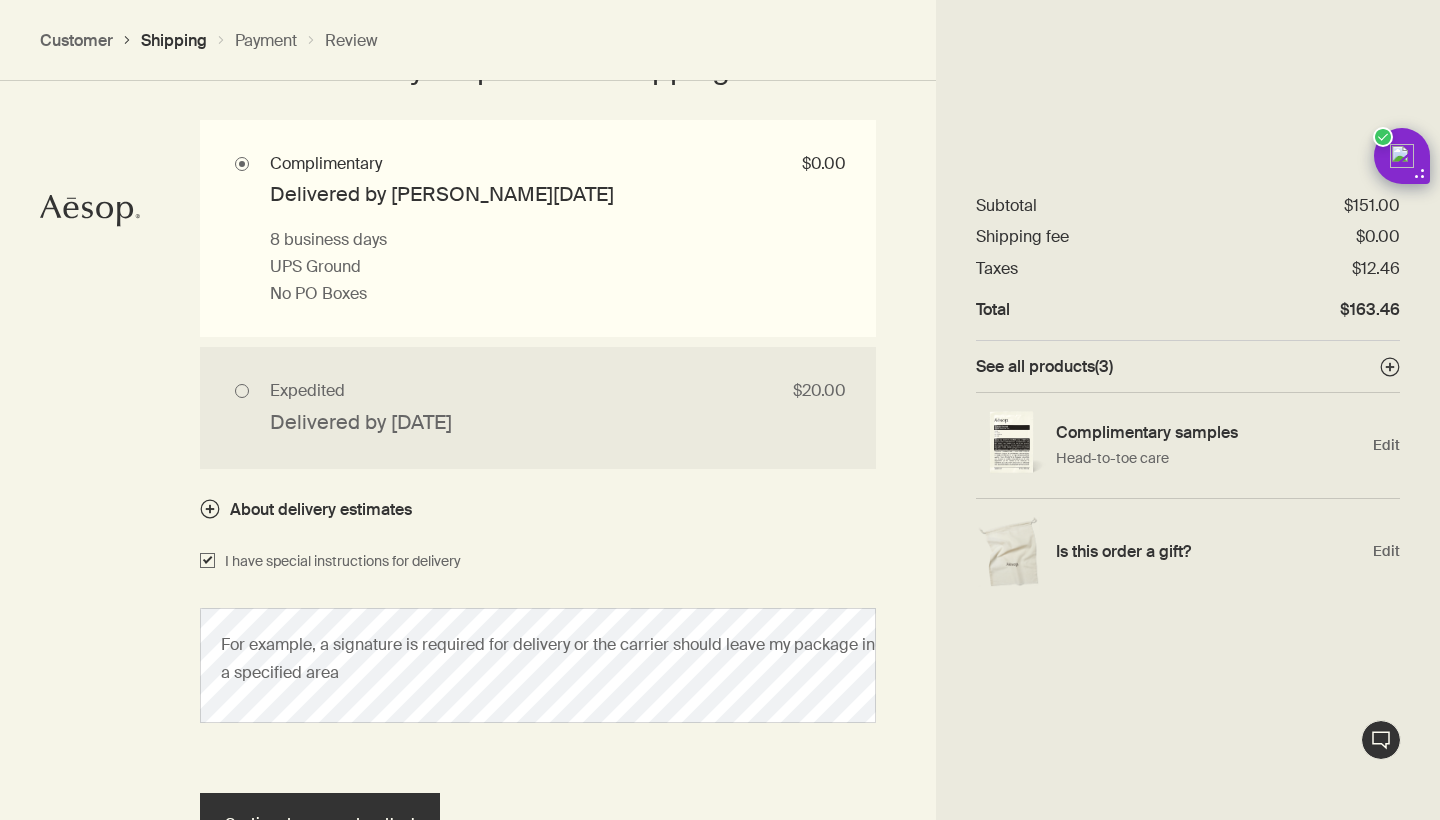 click on "For example, a signature is required for delivery or the carrier should leave my package in a specified area" at bounding box center (538, 648) 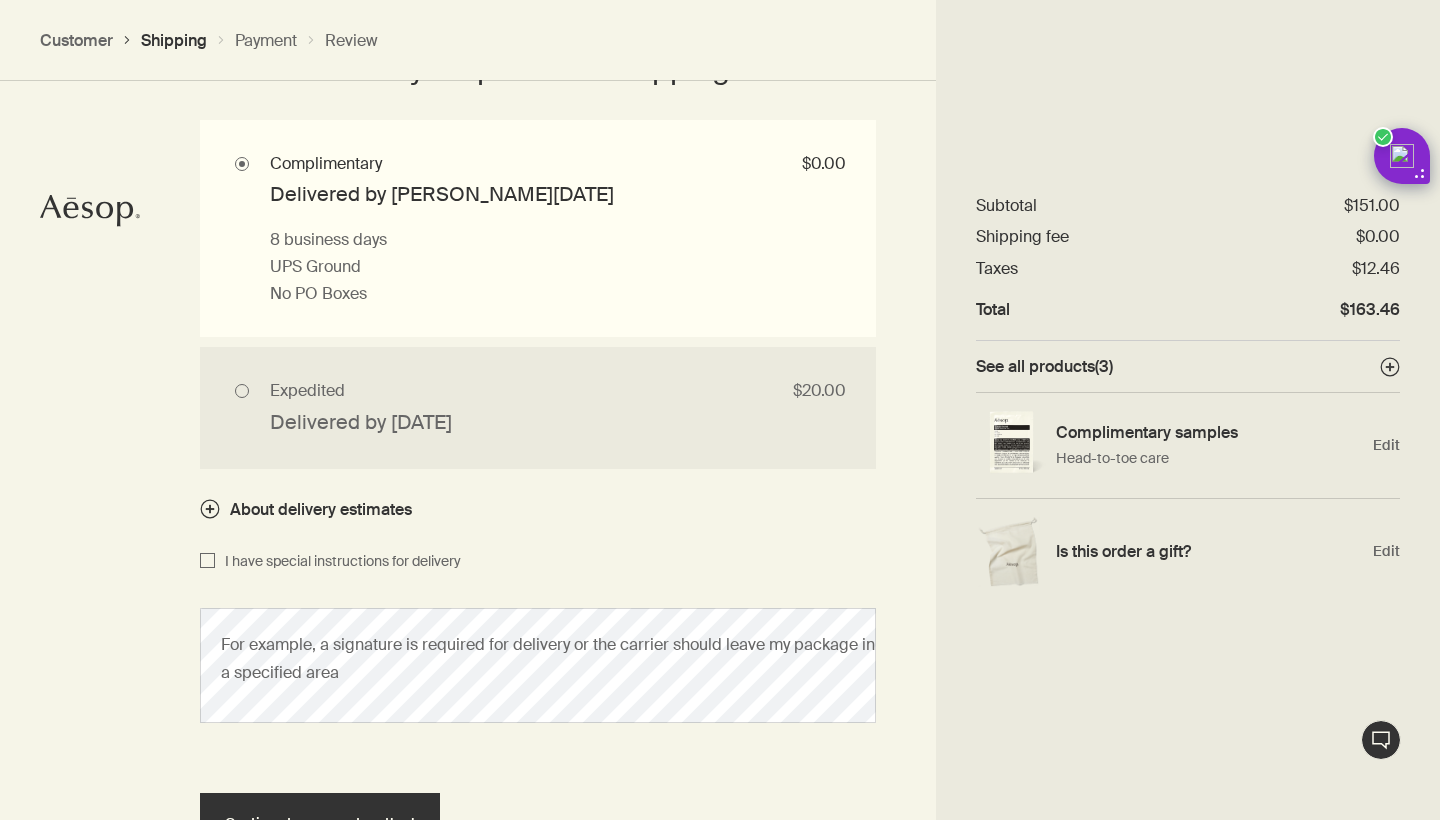 checkbox on "false" 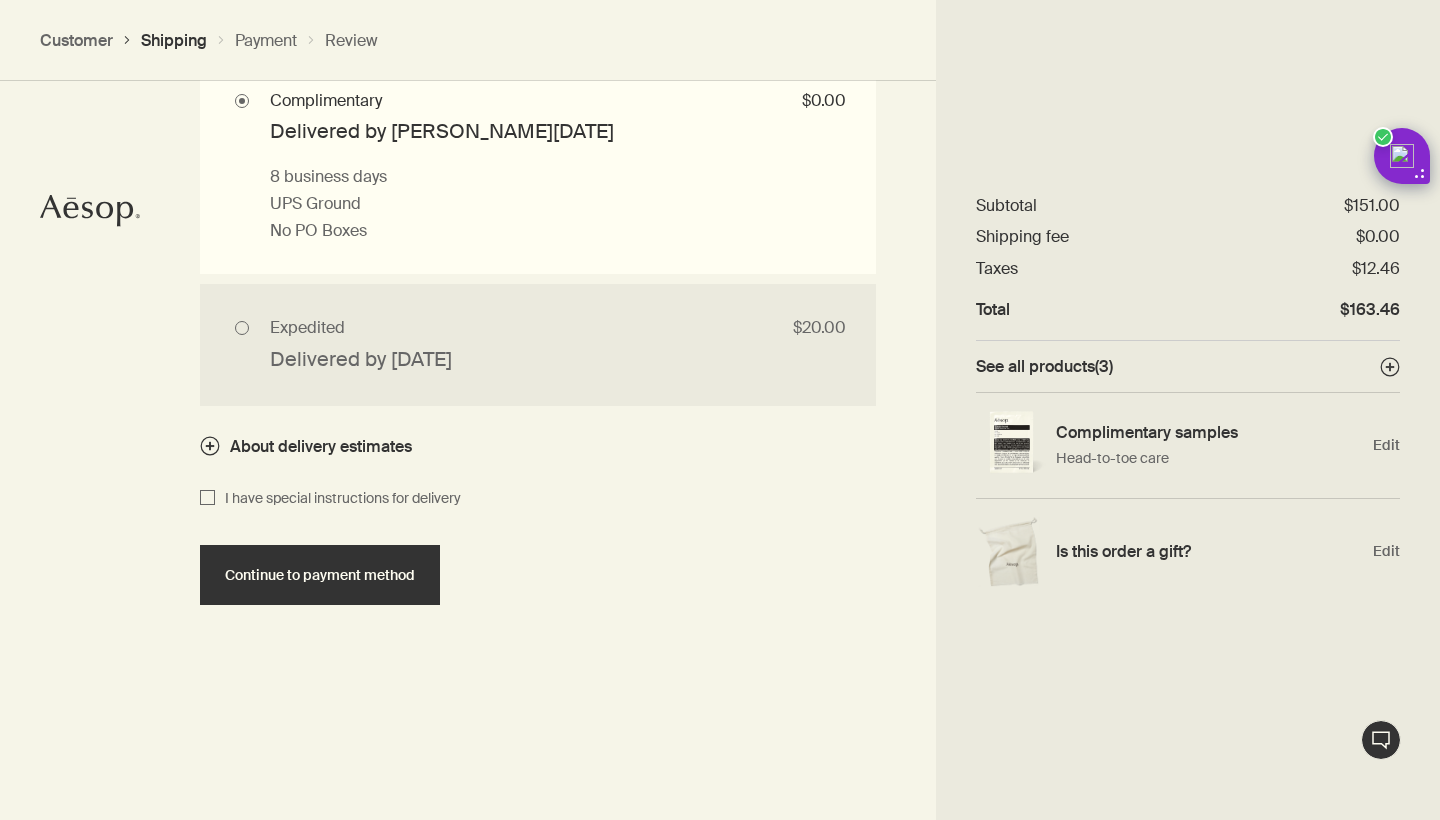 scroll, scrollTop: 1968, scrollLeft: 0, axis: vertical 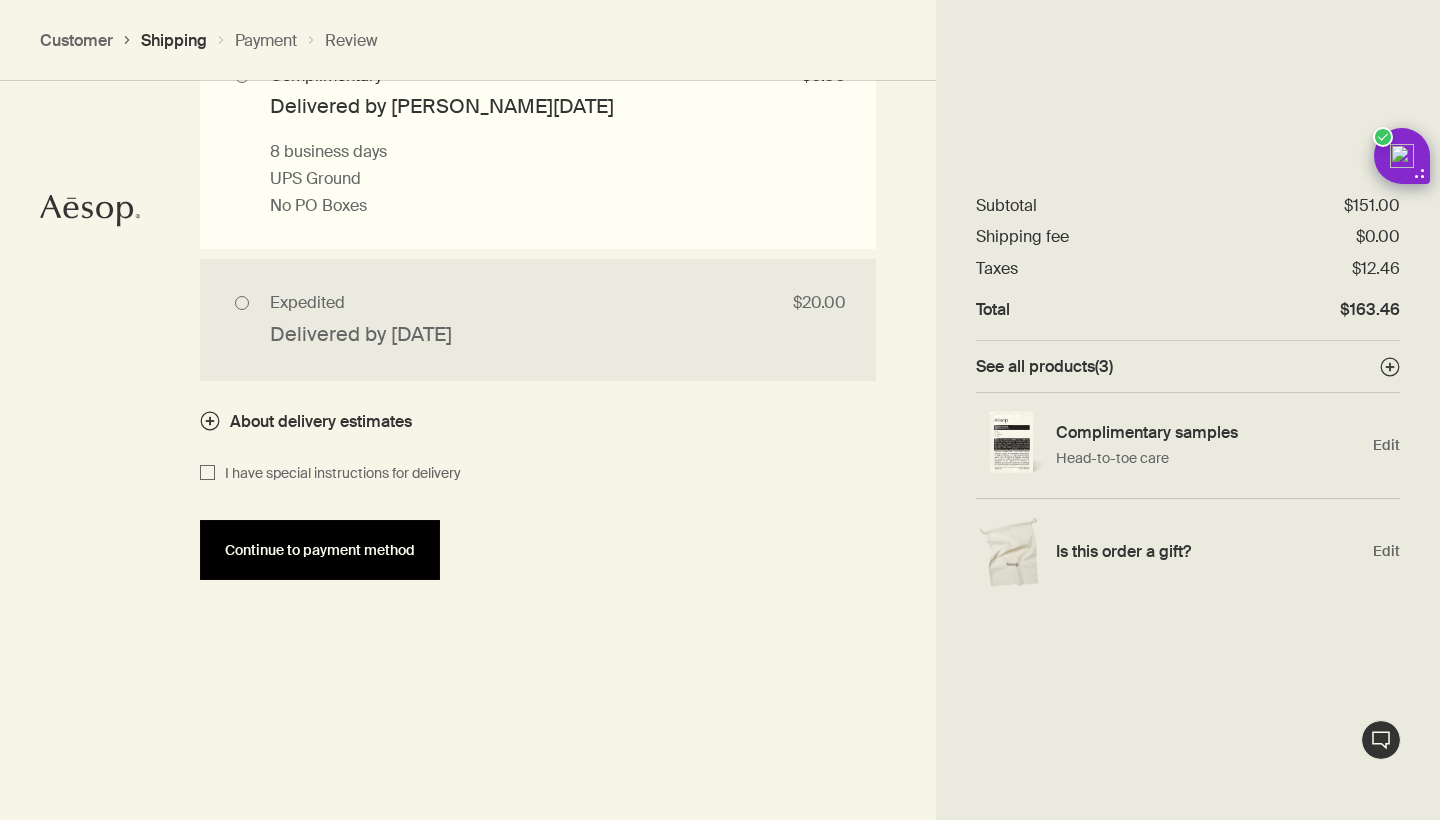 click on "Continue to payment method" at bounding box center (320, 550) 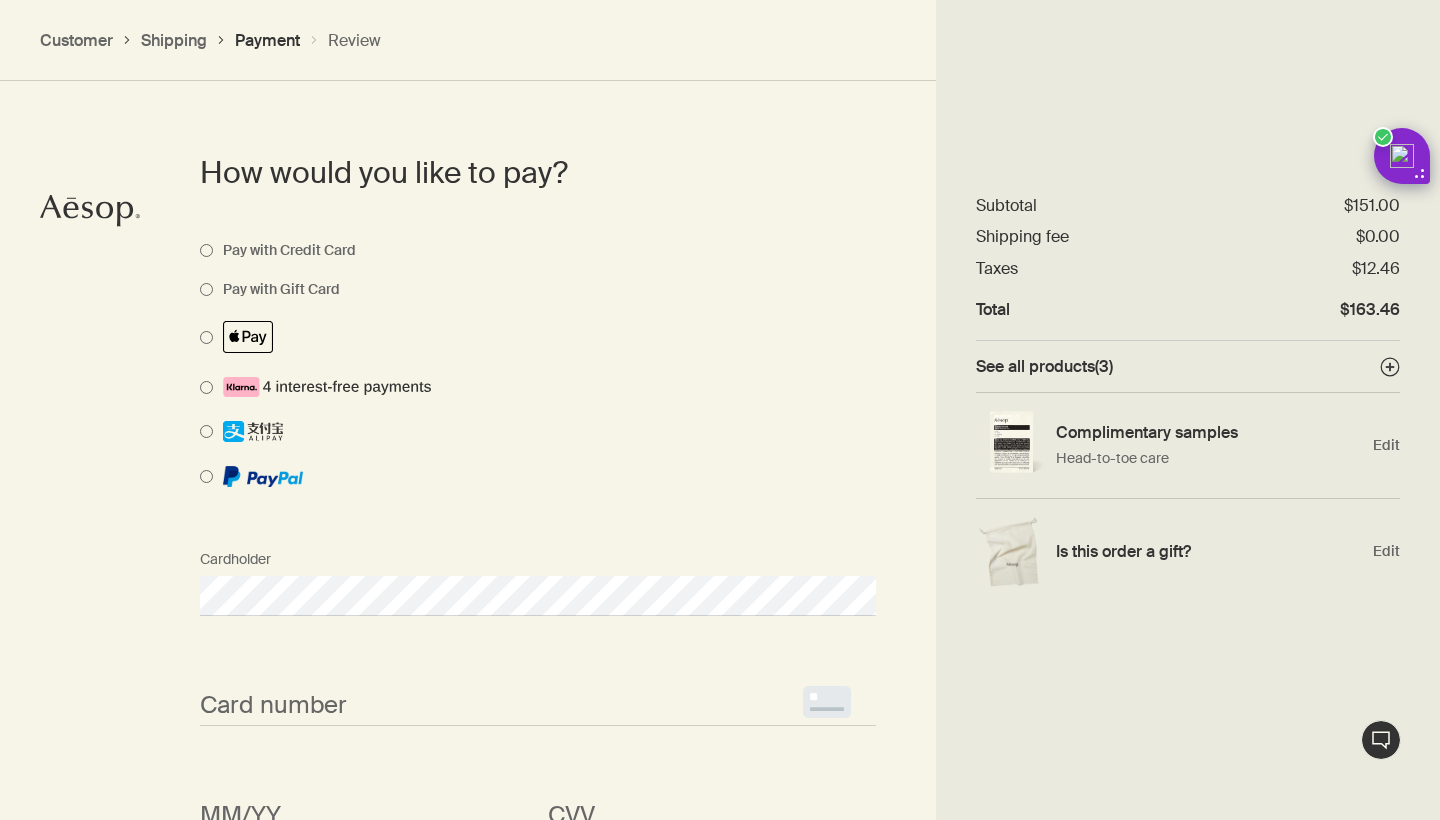 scroll, scrollTop: 1461, scrollLeft: 0, axis: vertical 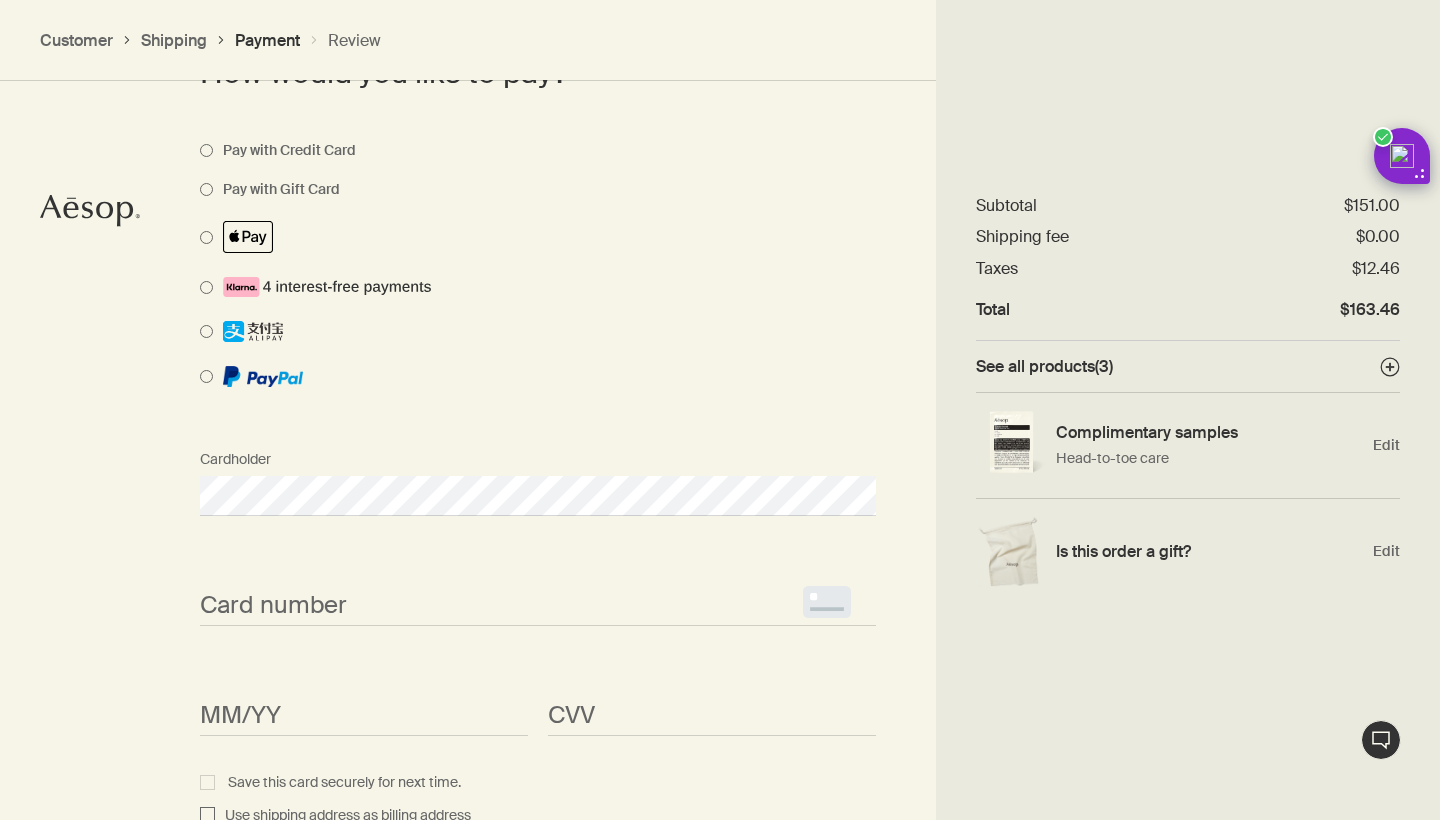 click on "<p>Your browser does not support iframes.</p>" at bounding box center (538, 606) 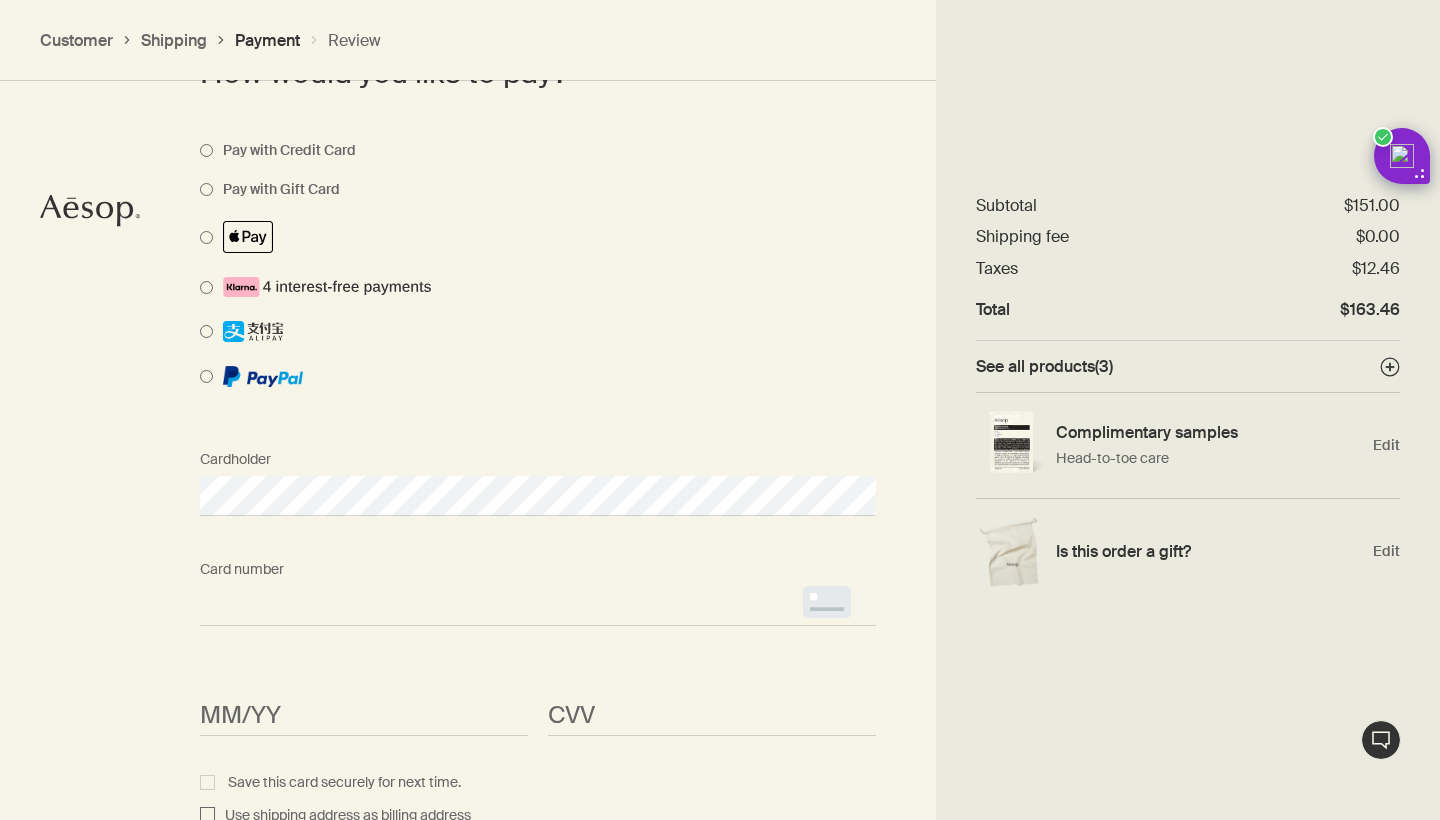 click on "Card number <p>Your browser does not support iframes.</p>" at bounding box center (538, 588) 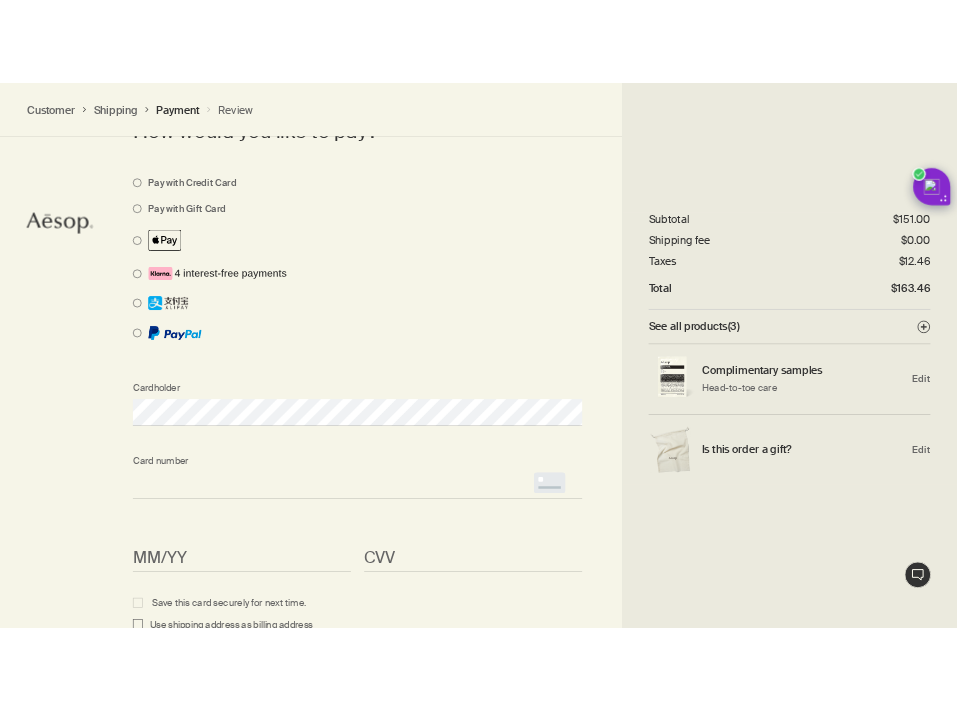 scroll, scrollTop: 1174, scrollLeft: 0, axis: vertical 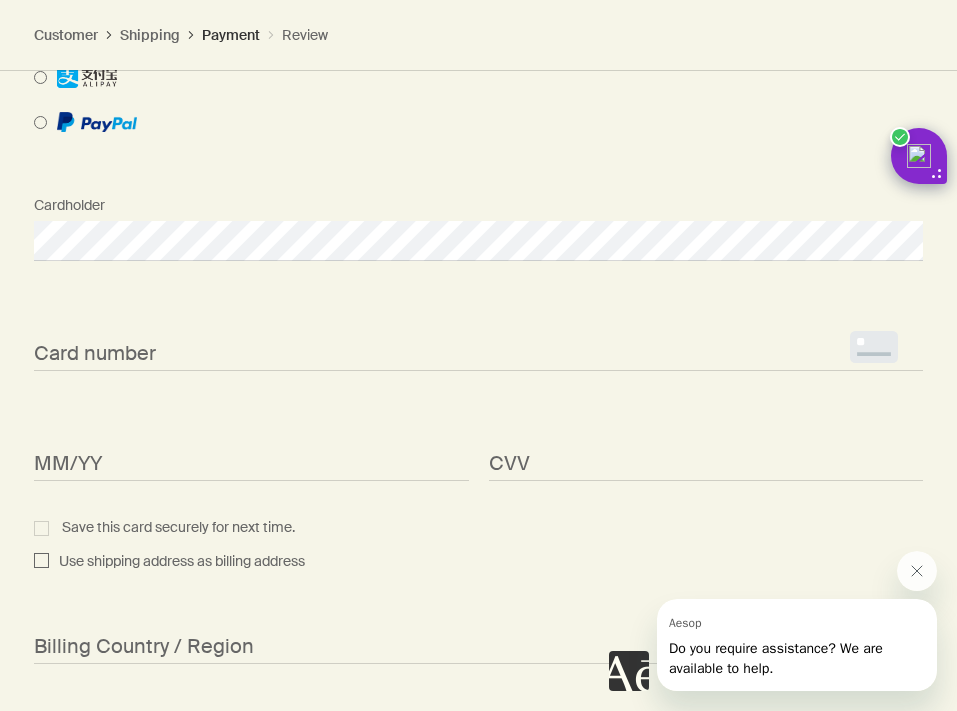 click on "Card number <p>Your browser does not support iframes.</p>" at bounding box center [478, 333] 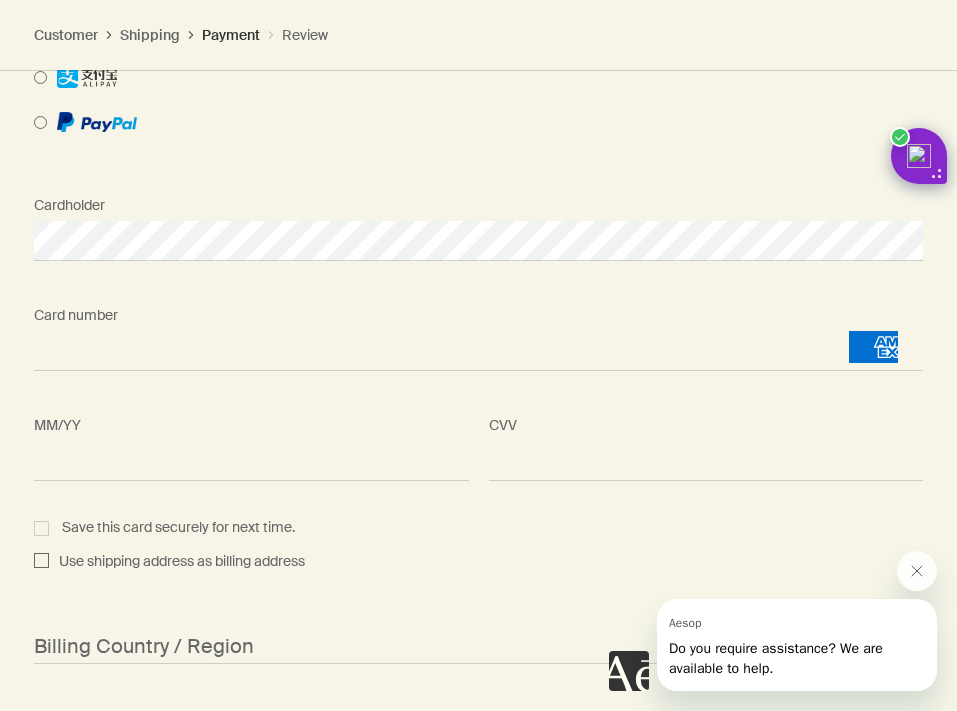 click on "Use shipping address as billing address" at bounding box center [41, 562] 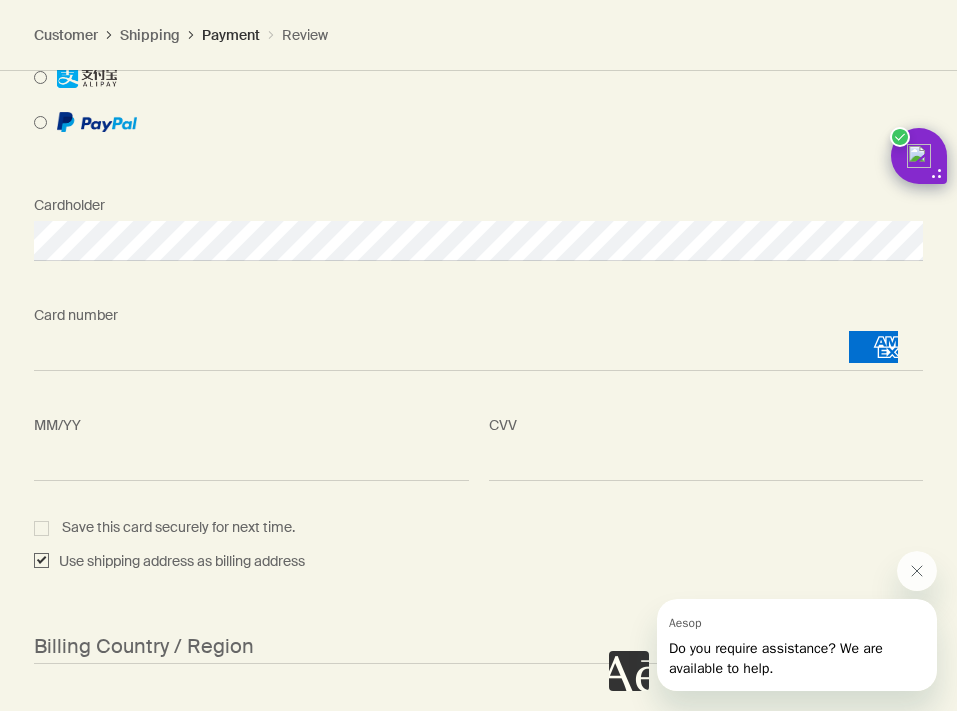 checkbox on "true" 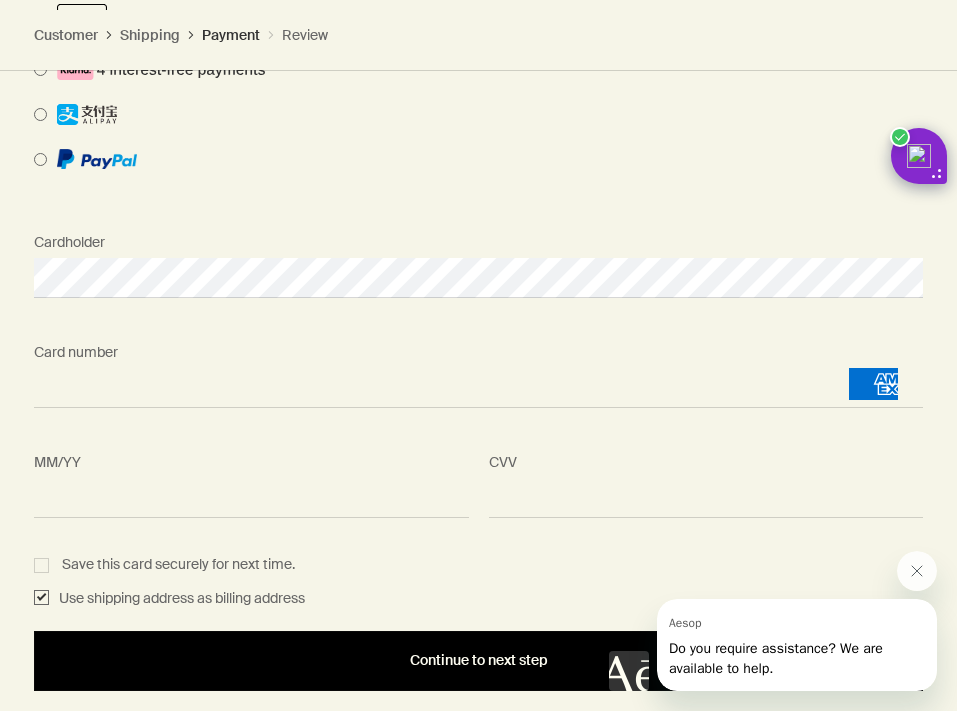 scroll, scrollTop: 1135, scrollLeft: 0, axis: vertical 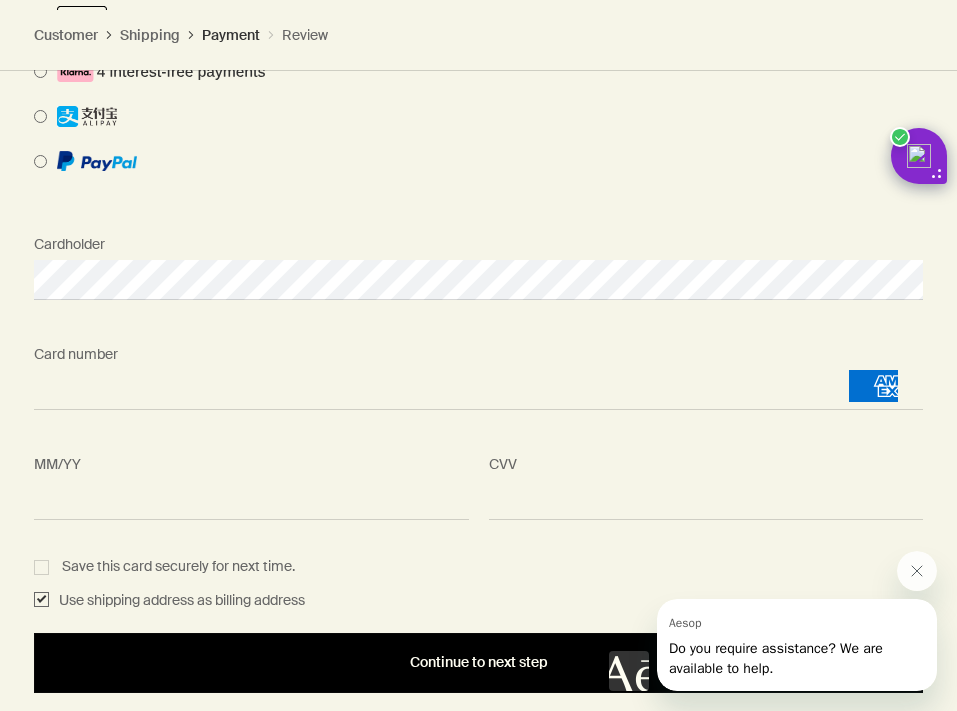 click on "Continue to next step" at bounding box center (478, 662) 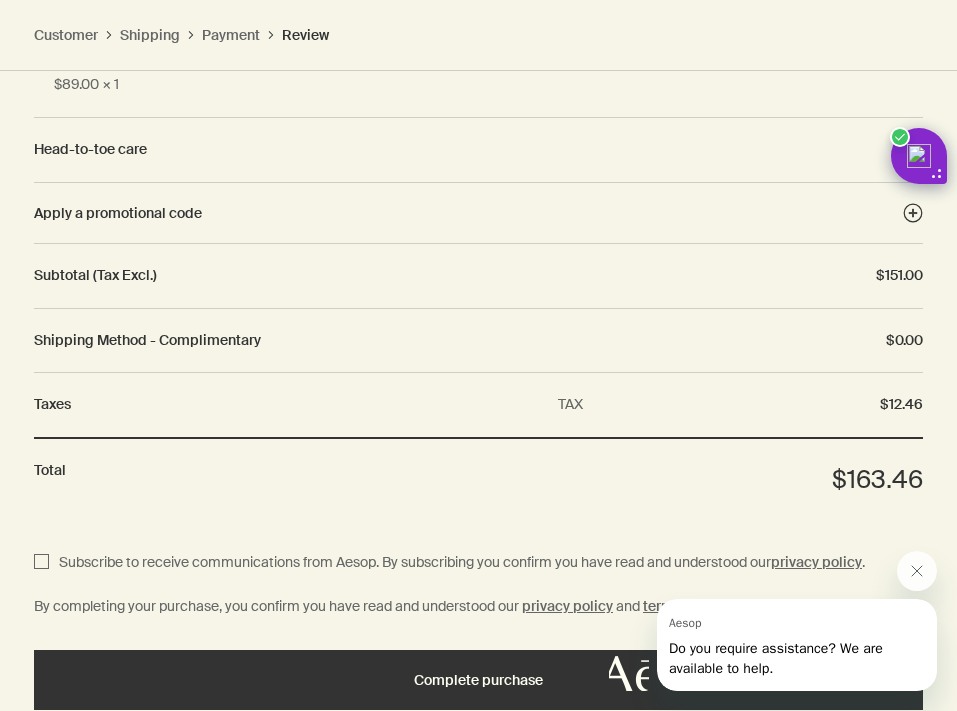 scroll, scrollTop: 1590, scrollLeft: 0, axis: vertical 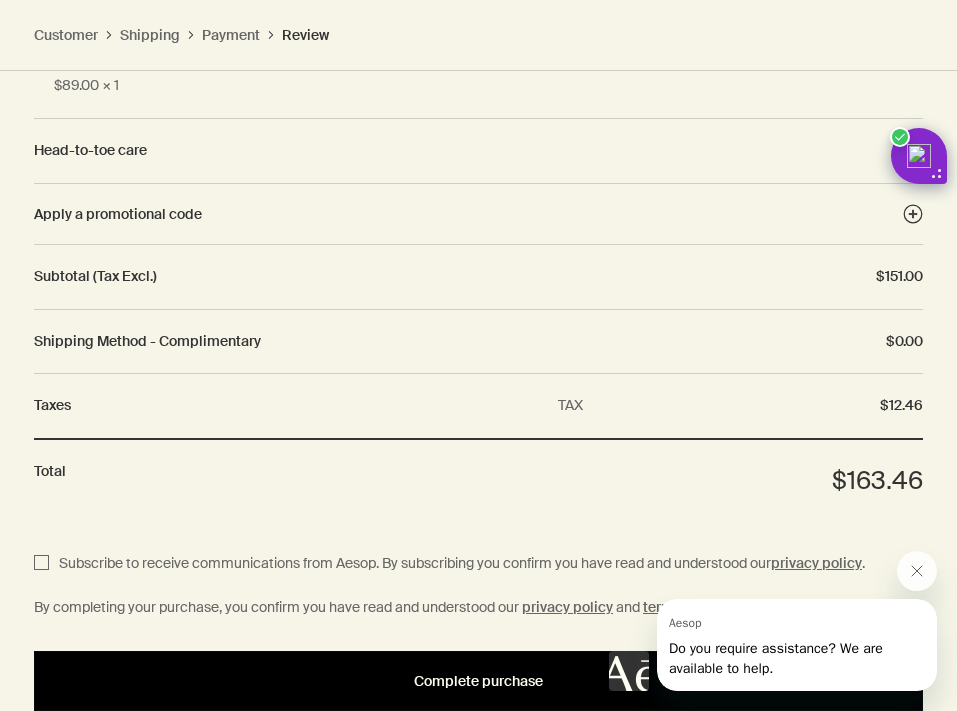 click on "Complete purchase" at bounding box center (478, 681) 